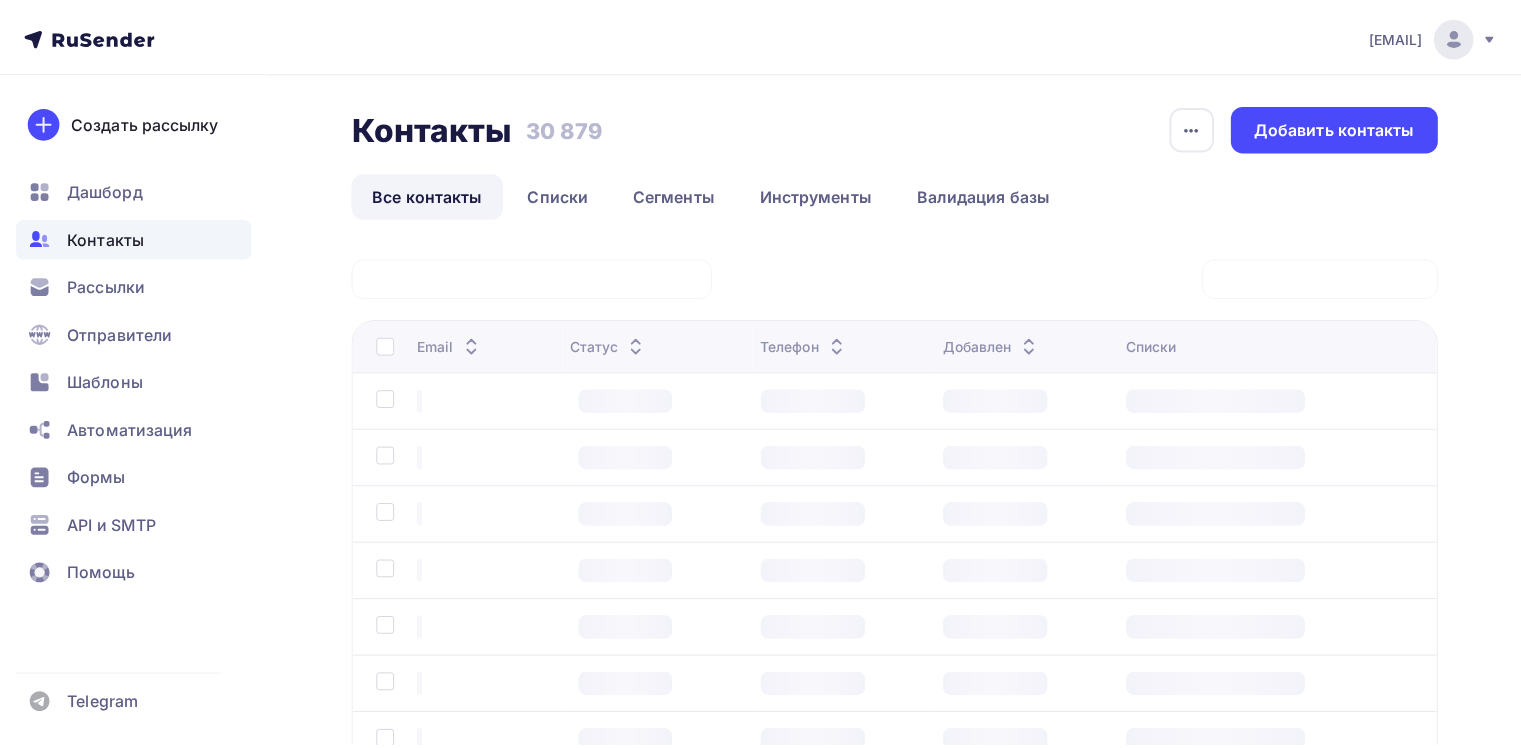scroll, scrollTop: 0, scrollLeft: 0, axis: both 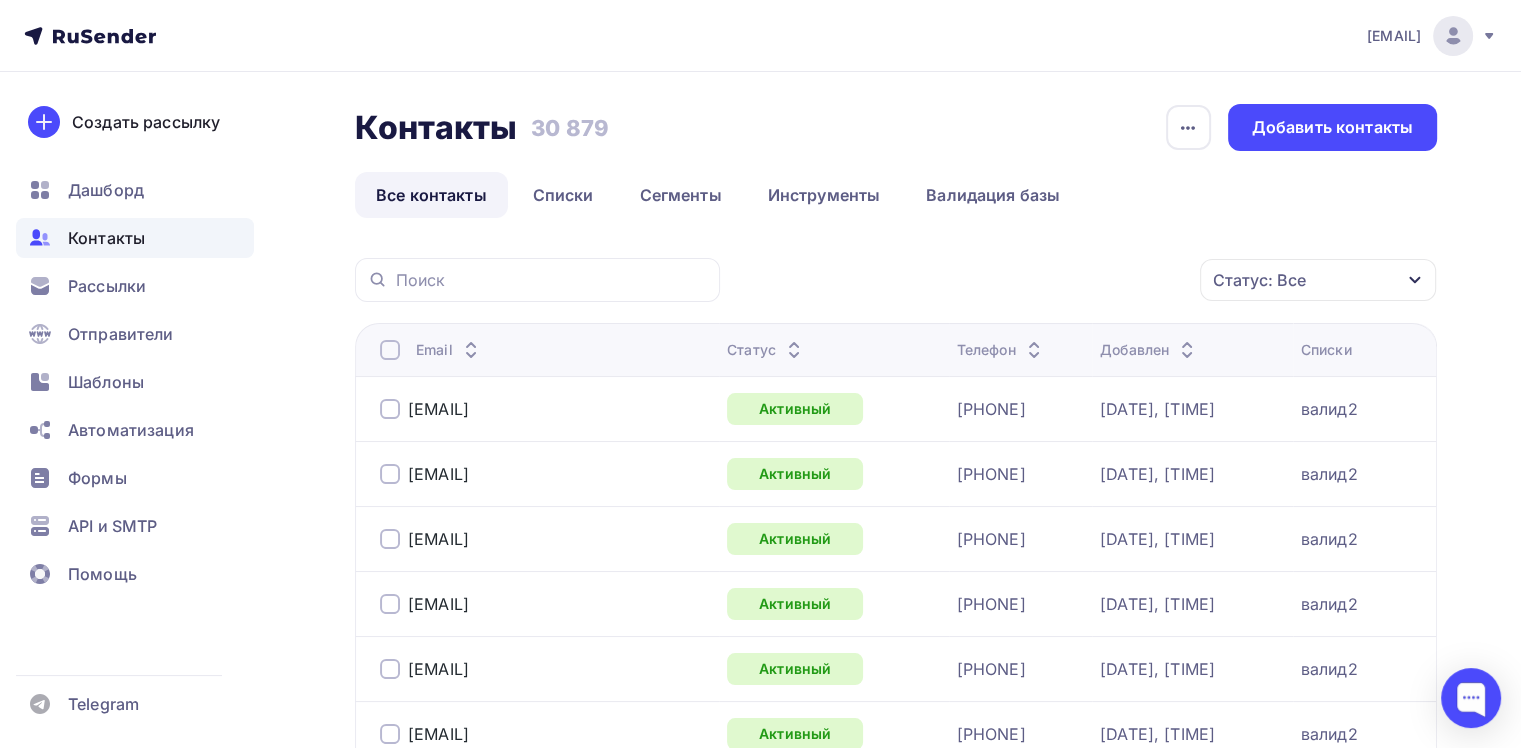 click on "Контакты   Контакты
[NUMBER]
[NUMBER]
История импорта
Добавить контакты" at bounding box center [896, 127] 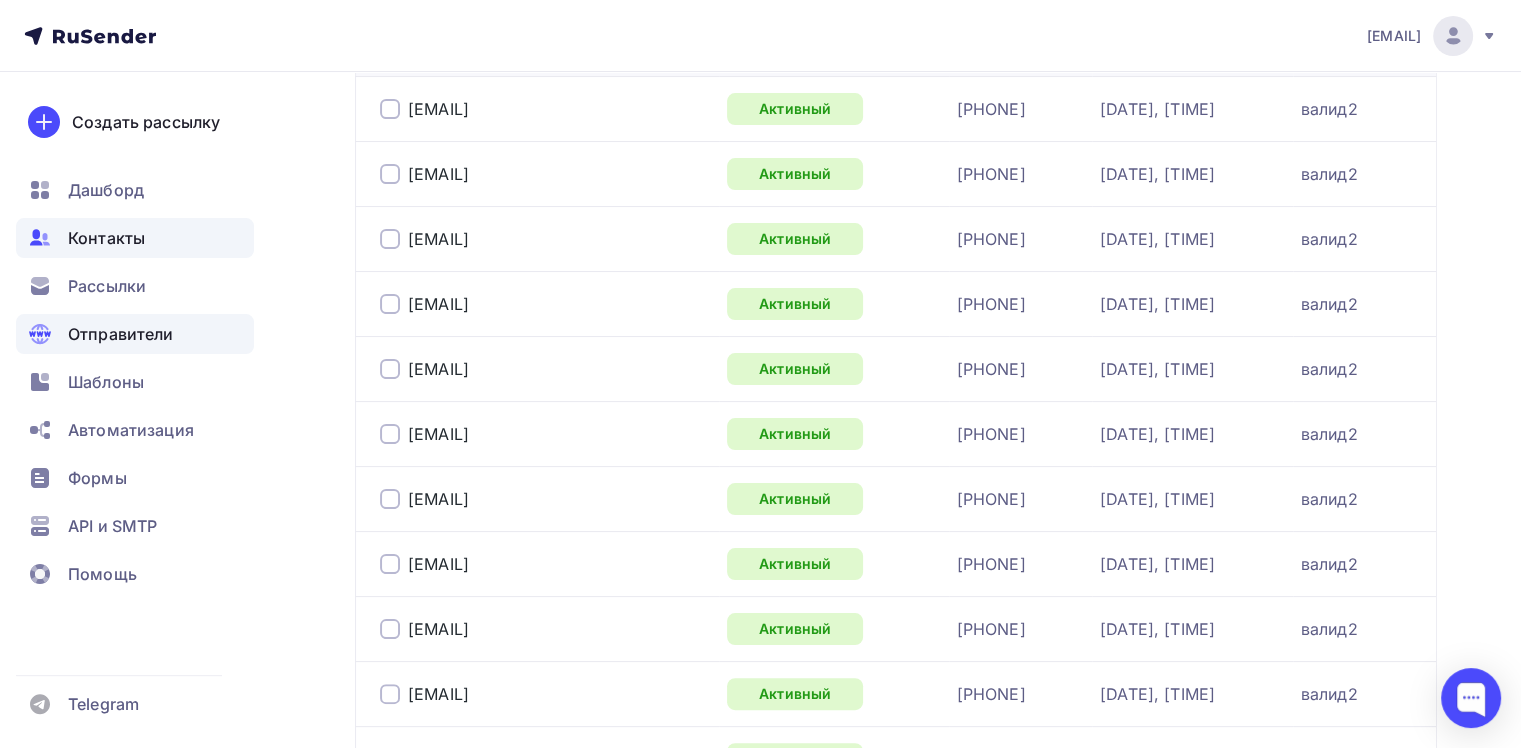 scroll, scrollTop: 0, scrollLeft: 0, axis: both 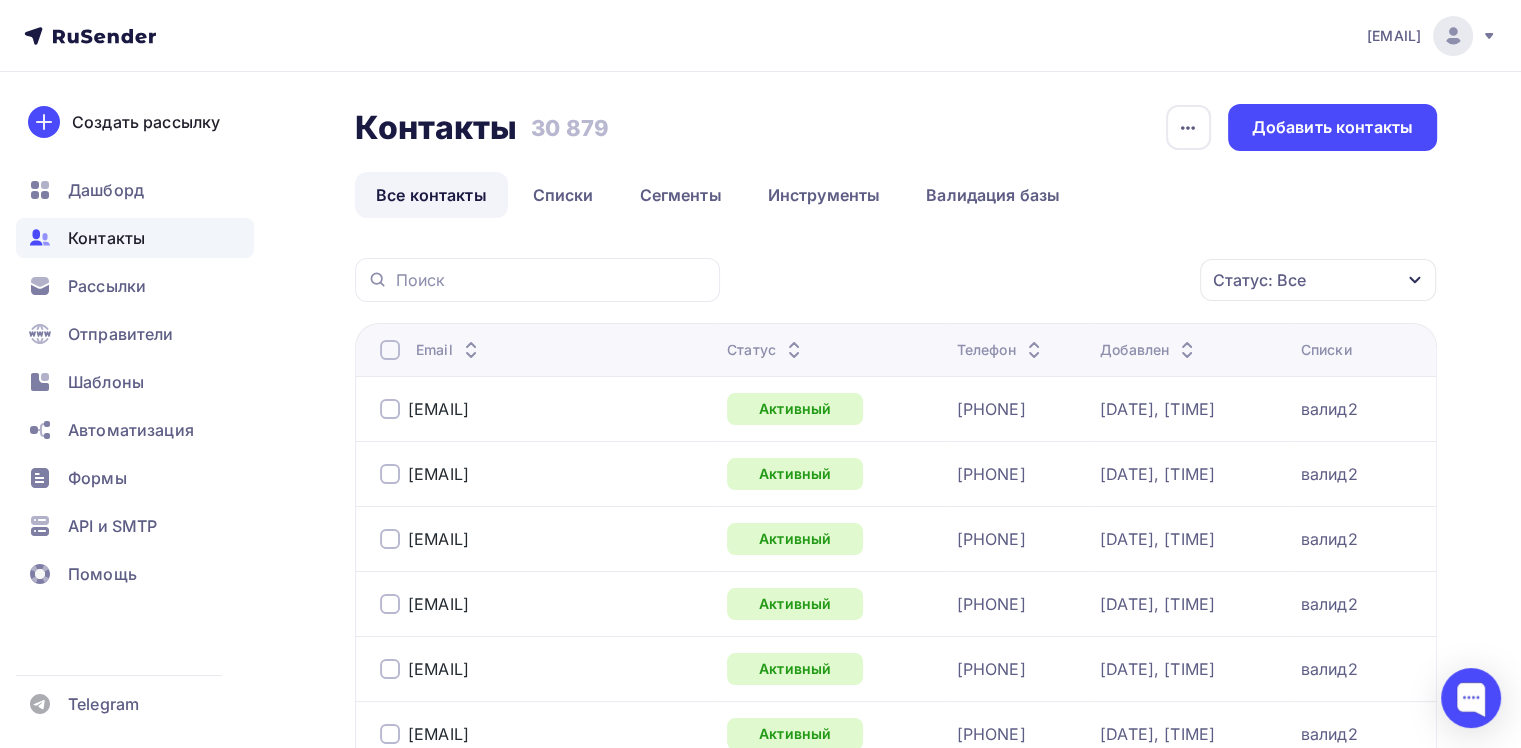 click at bounding box center [90, 36] 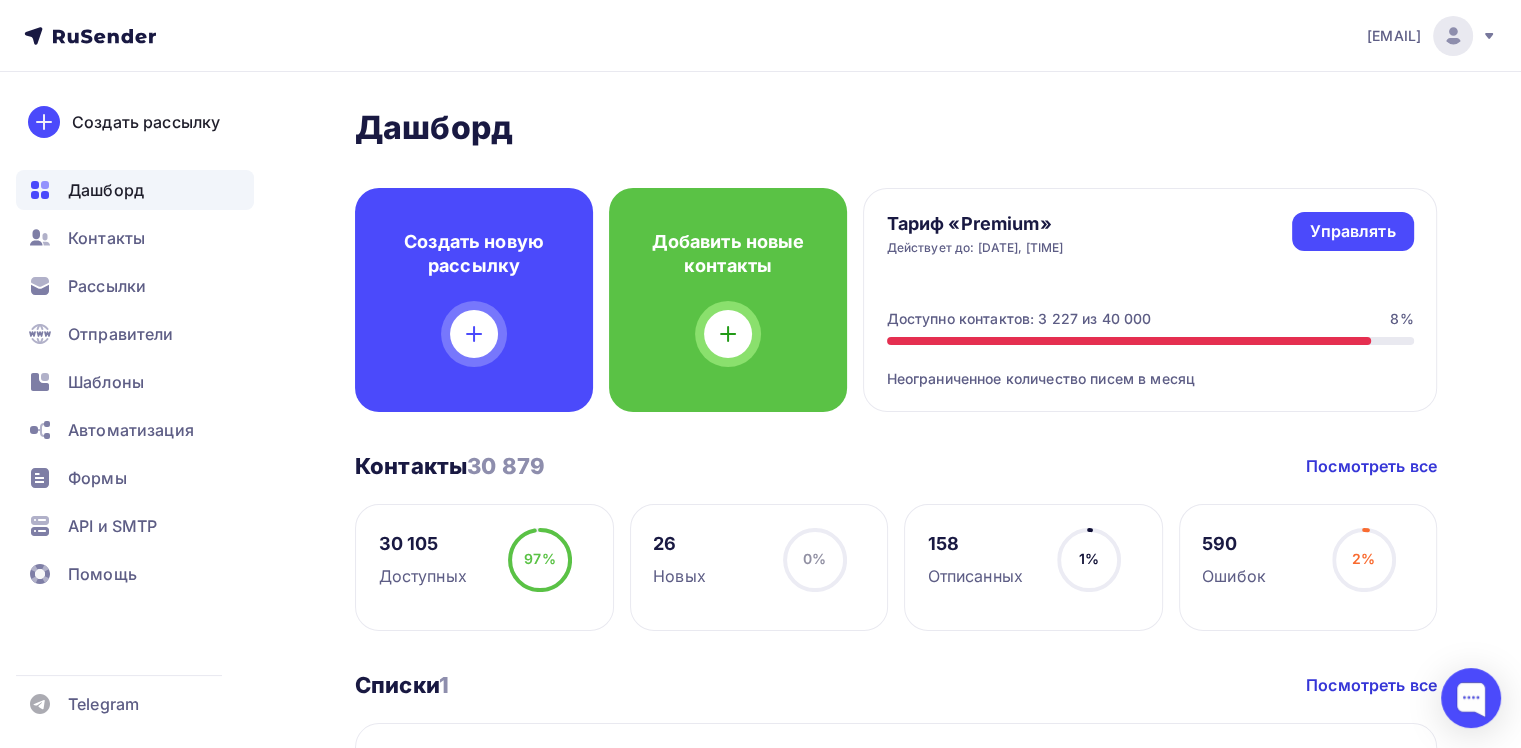 click on "Тариф «Premium»
Действует до:
08.07.2025, 18:58
Управлять       Управлять" at bounding box center [1150, 234] 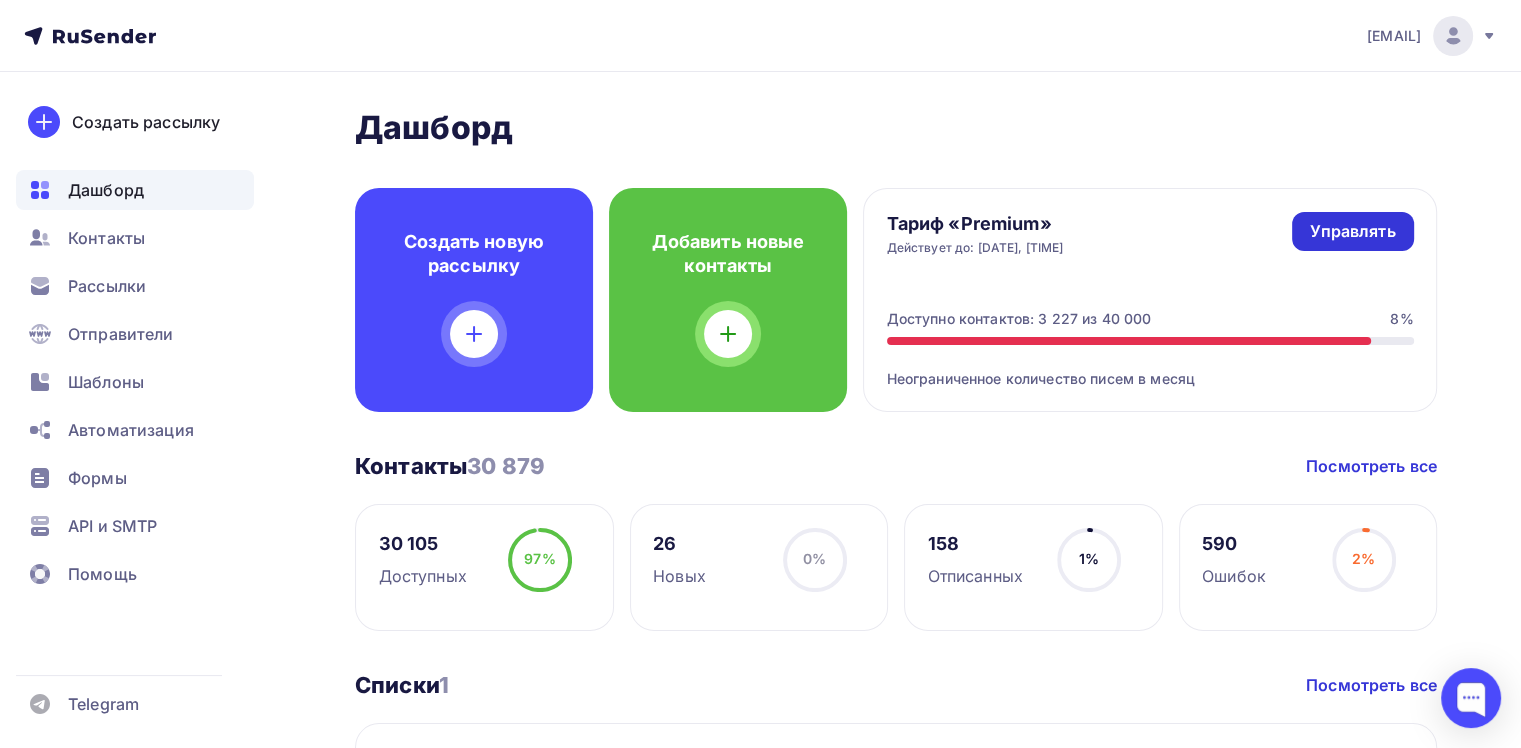 click on "Управлять" at bounding box center (1352, 231) 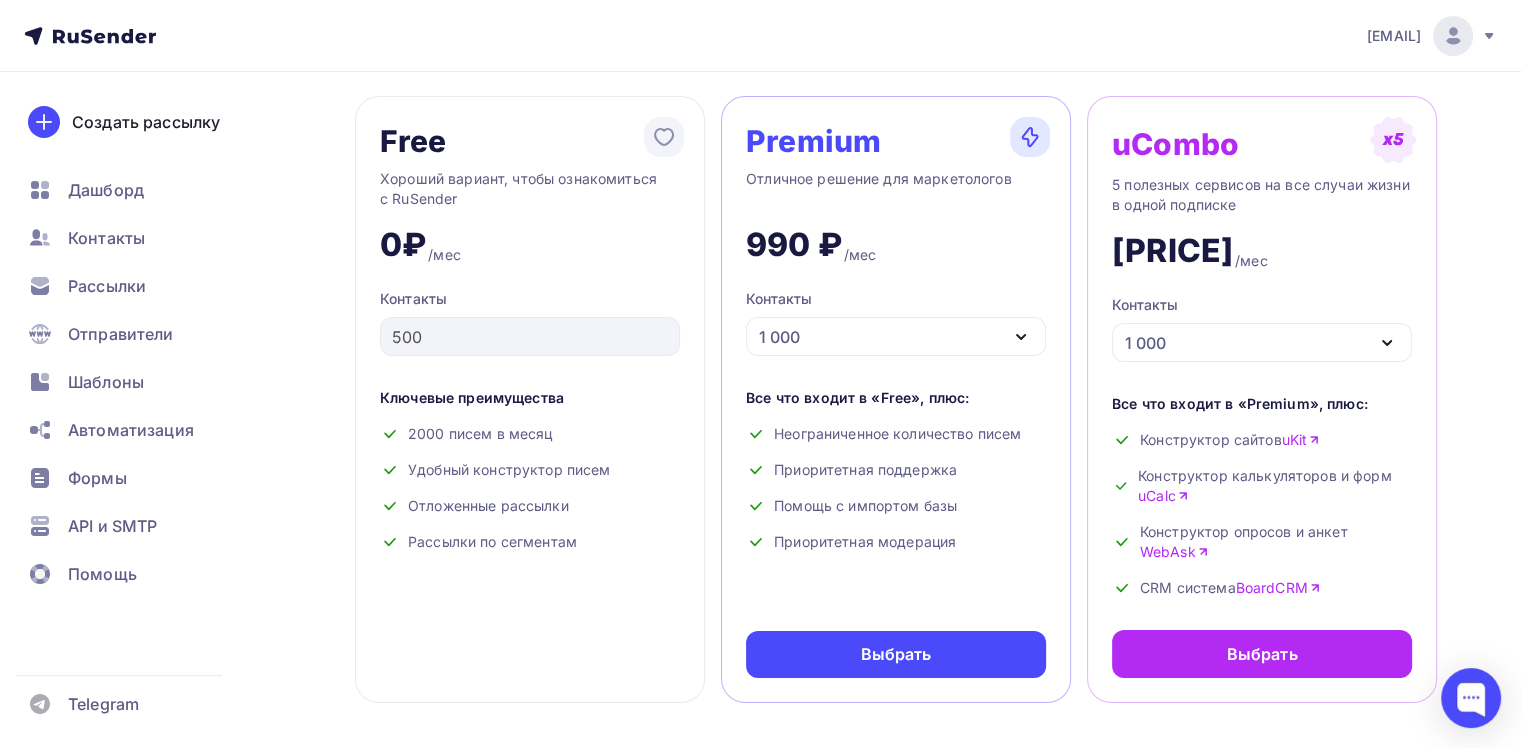 scroll, scrollTop: 100, scrollLeft: 0, axis: vertical 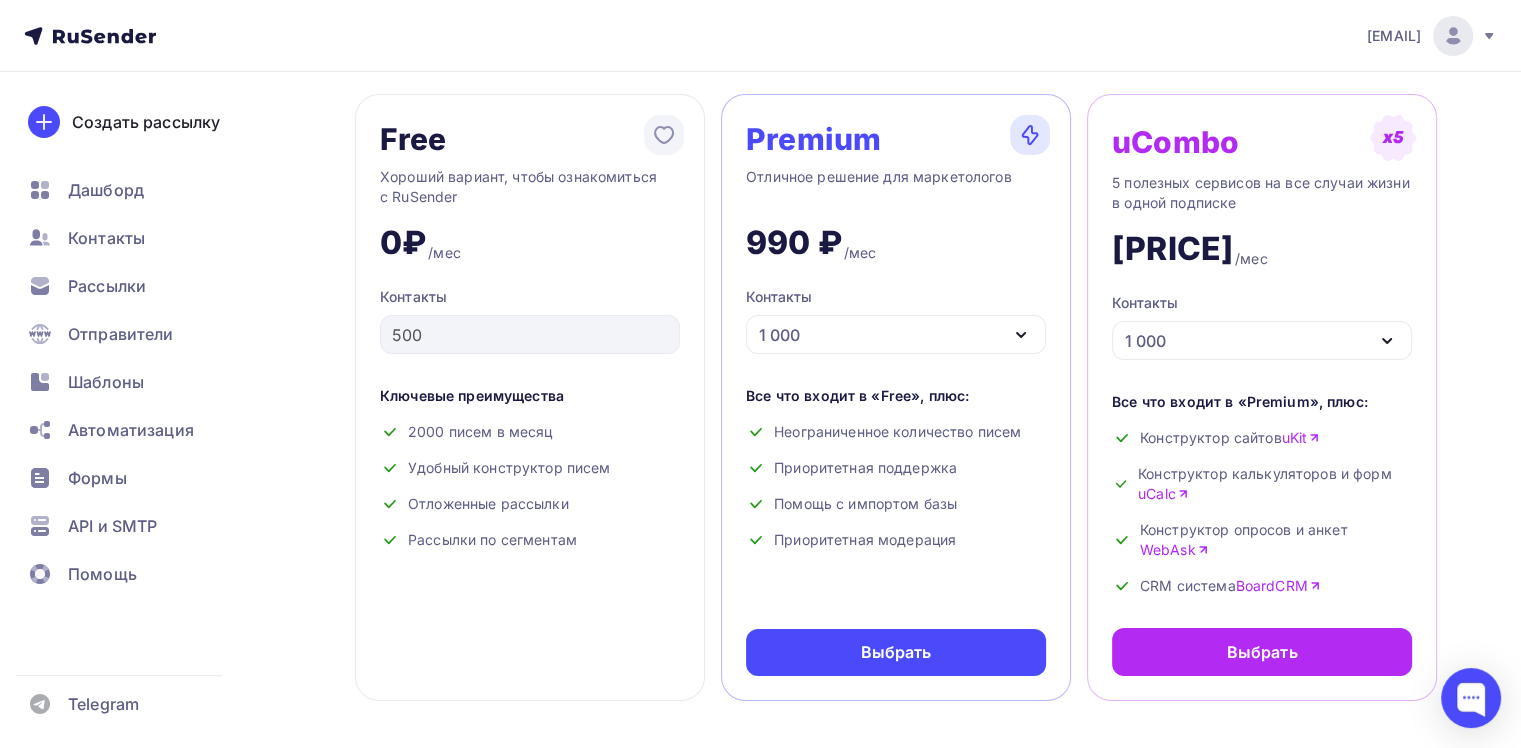 click on "Контакты
1 000" at bounding box center (896, 320) 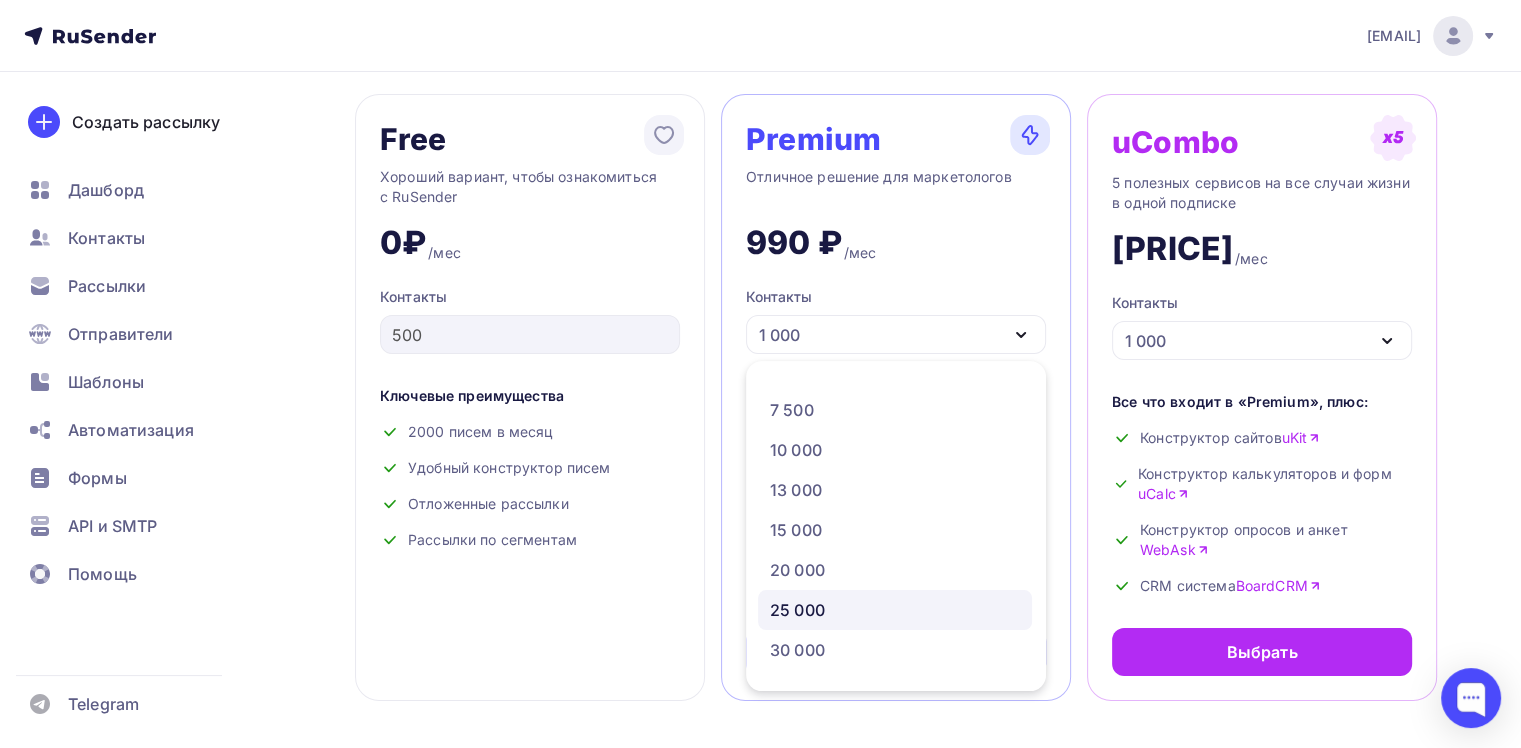 scroll, scrollTop: 200, scrollLeft: 0, axis: vertical 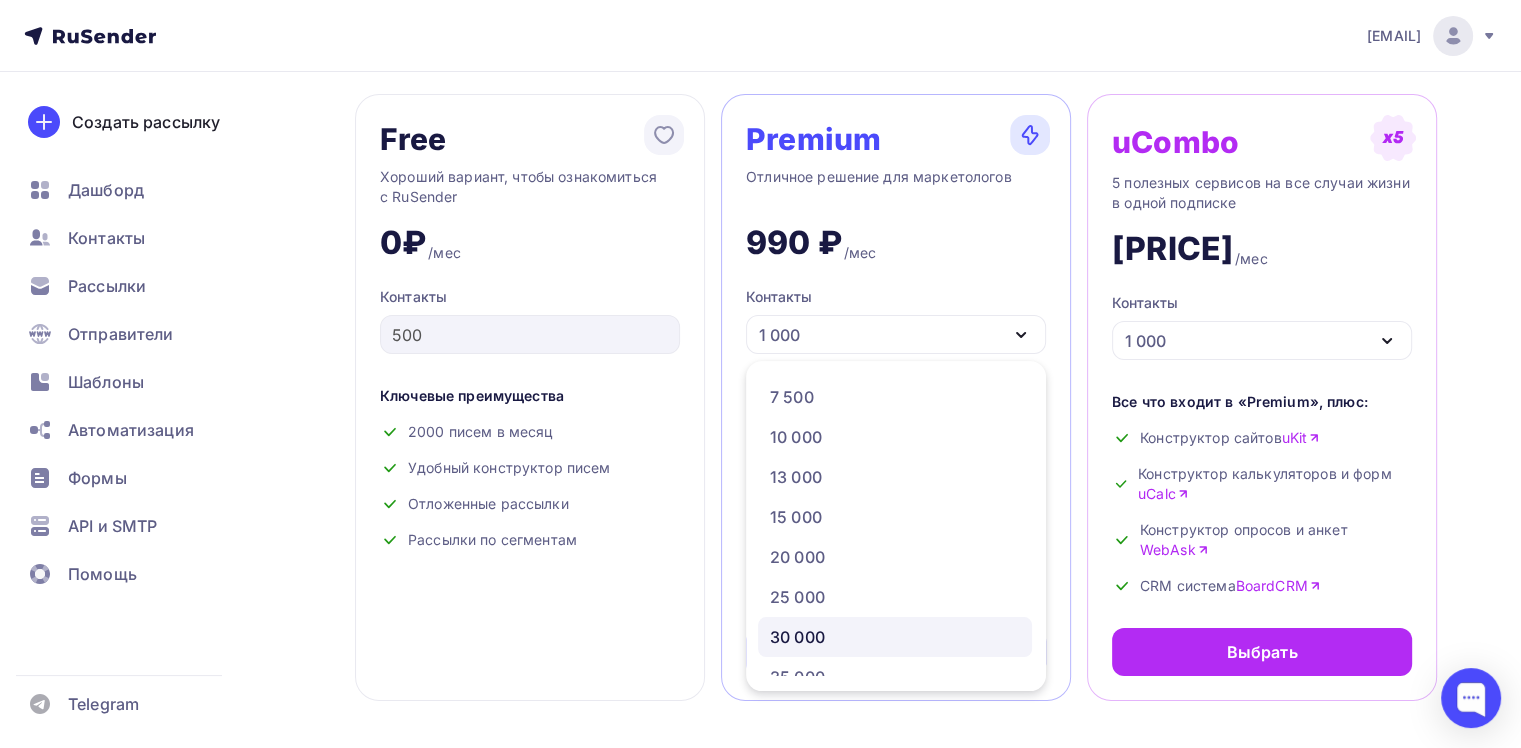 click on "30 000" at bounding box center [797, 637] 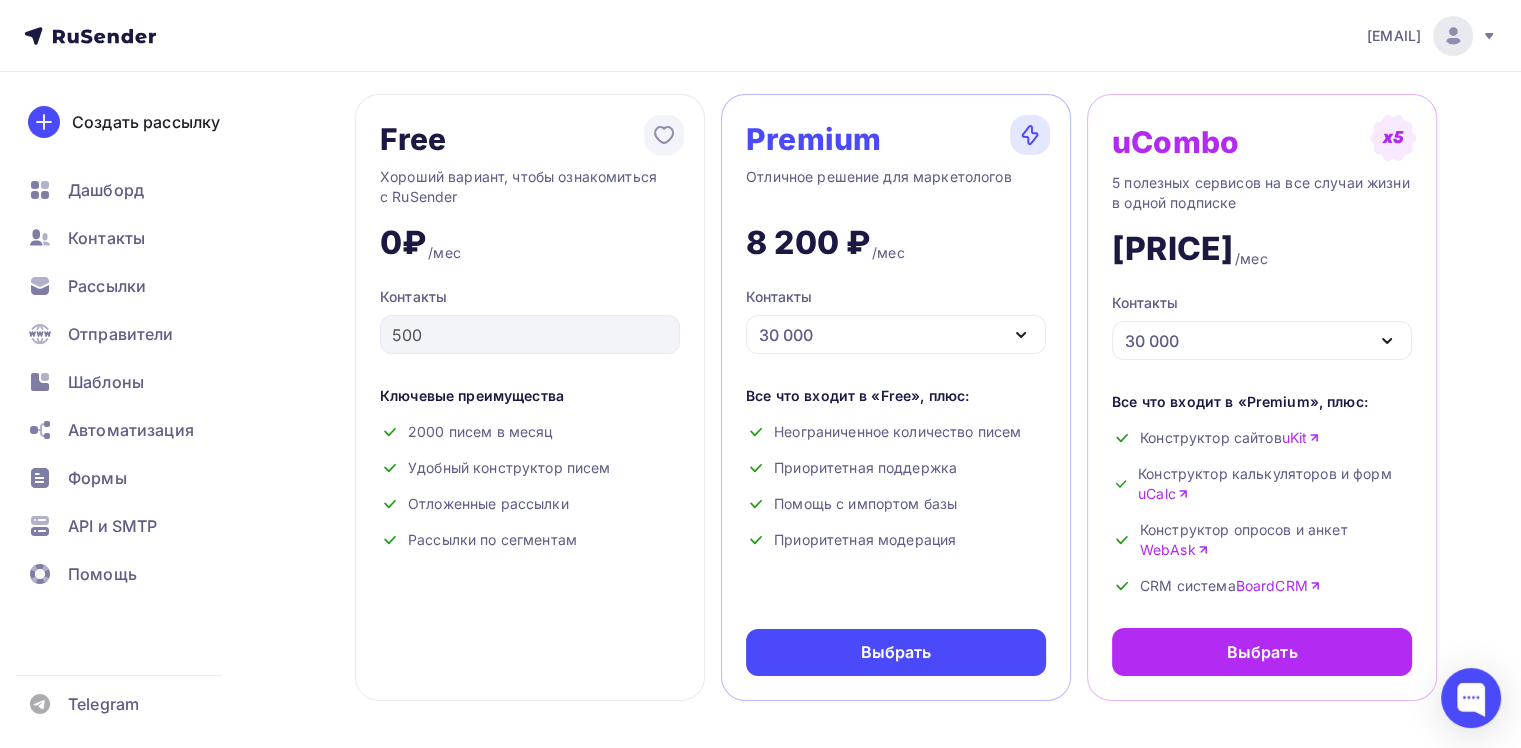 click on "30 000" at bounding box center (896, 334) 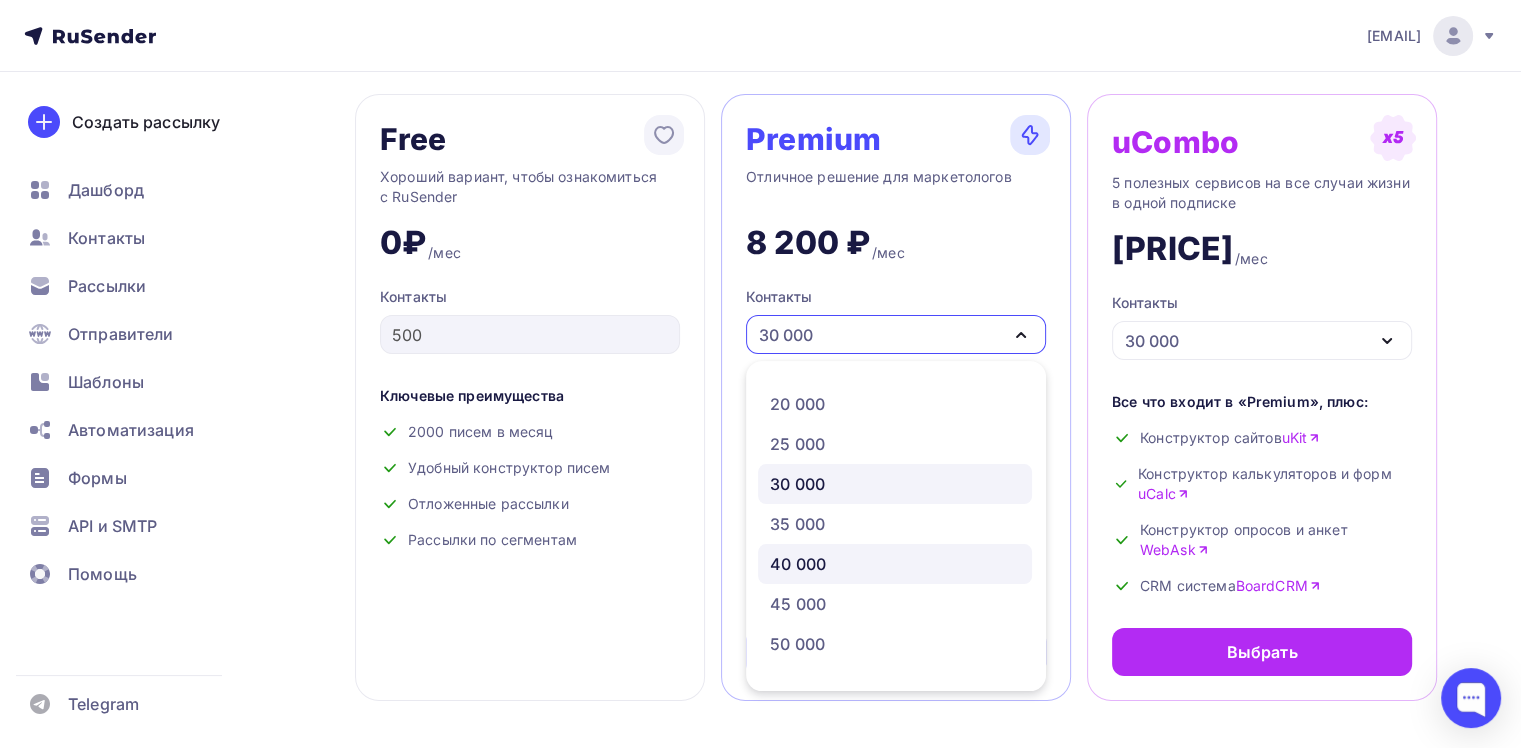 scroll, scrollTop: 400, scrollLeft: 0, axis: vertical 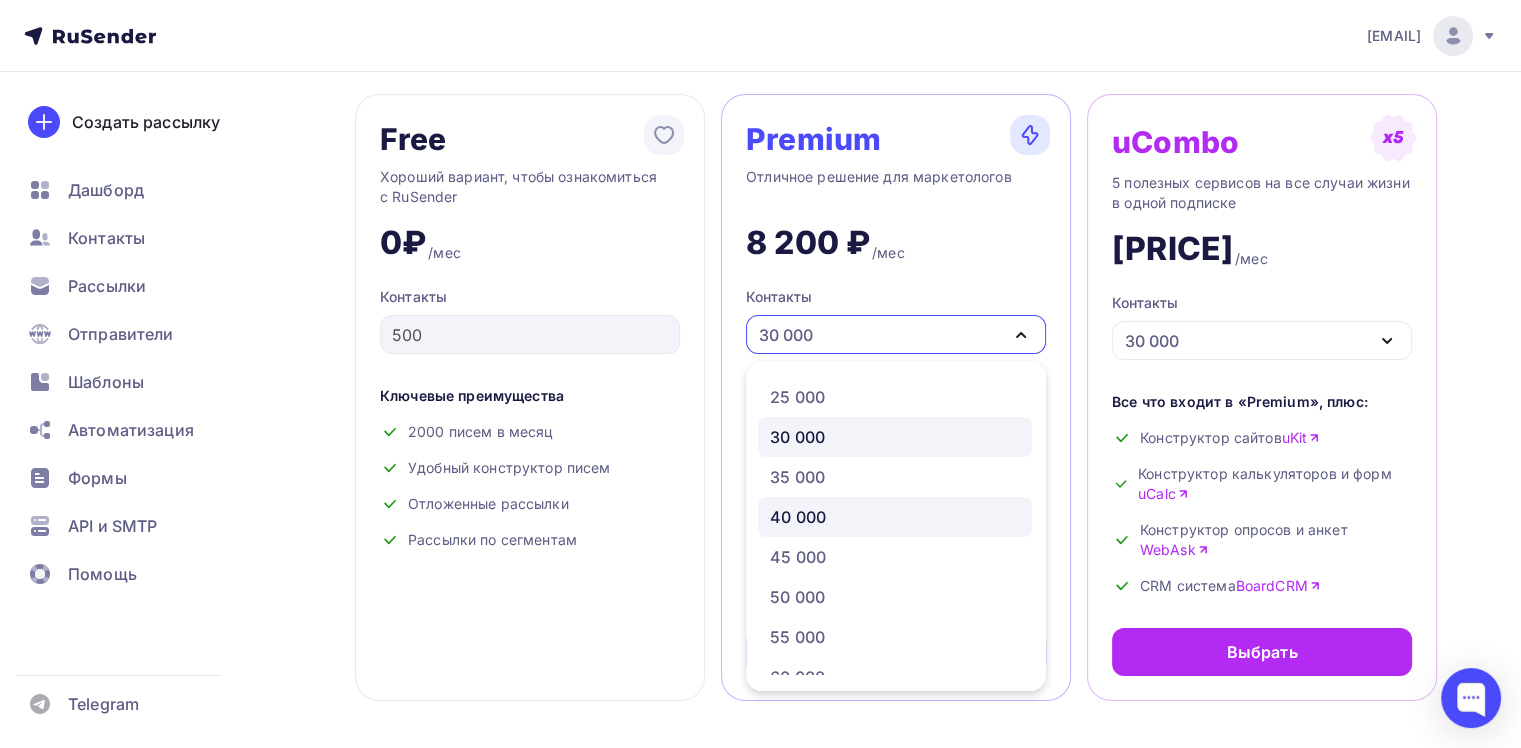 click on "40 000" at bounding box center [798, 517] 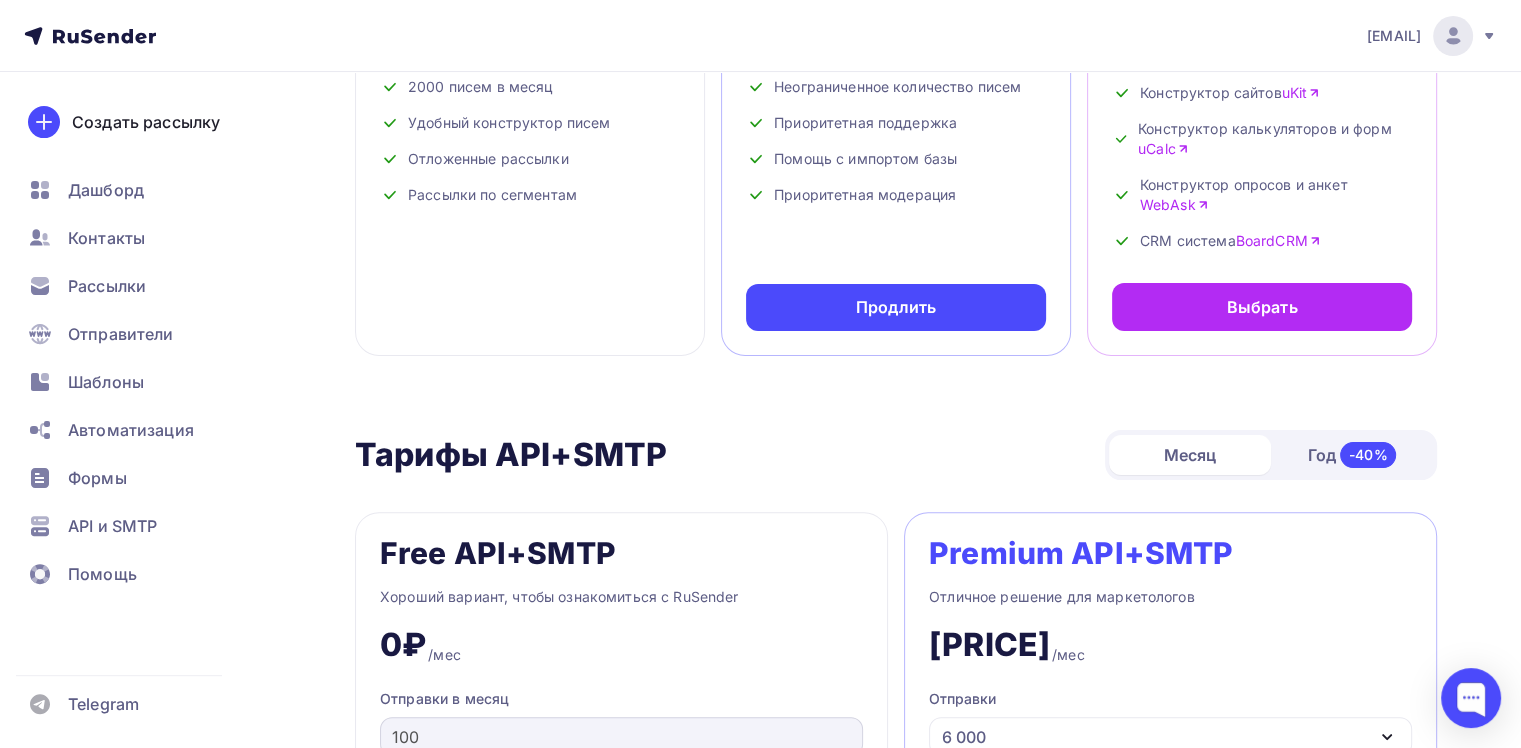 scroll, scrollTop: 700, scrollLeft: 0, axis: vertical 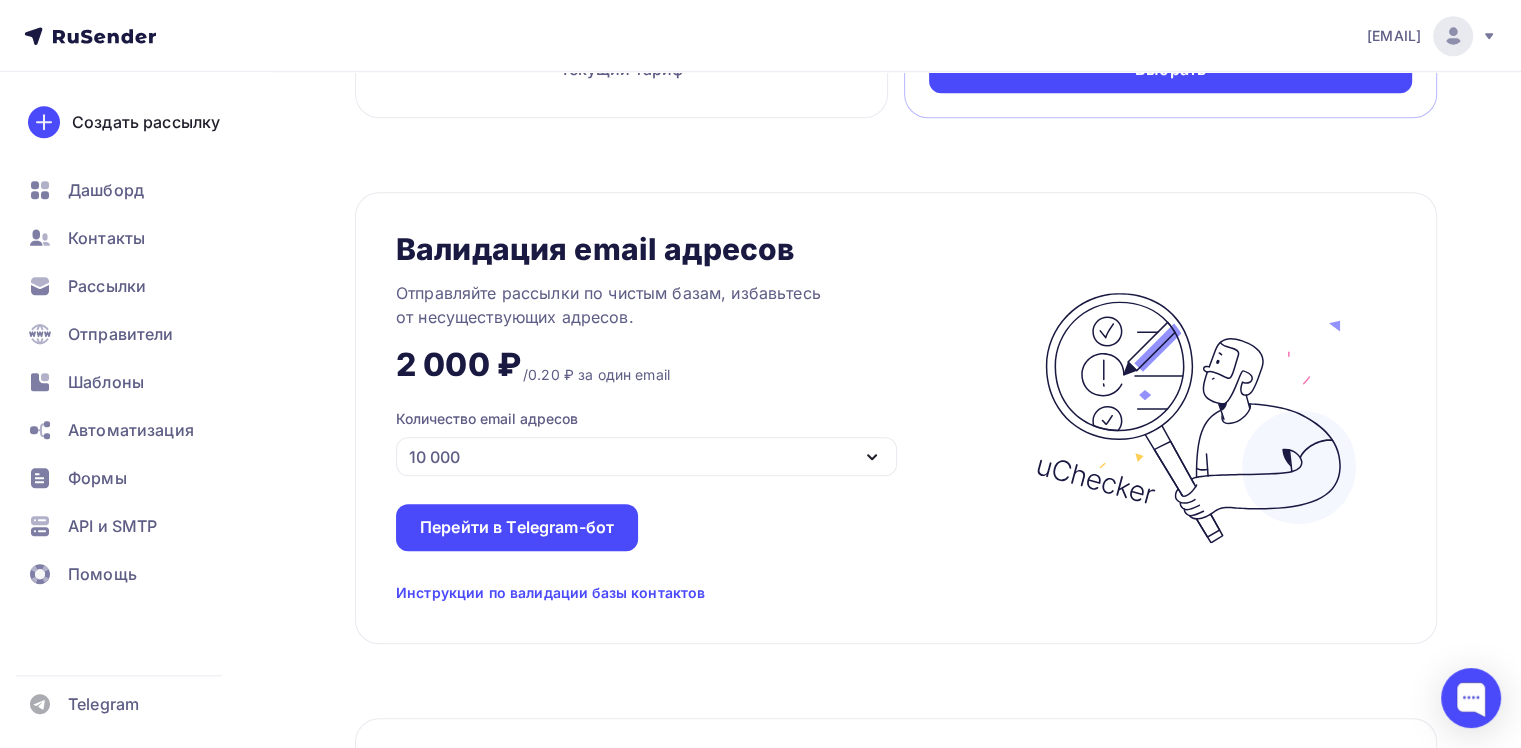 click on "10 000" at bounding box center [646, 456] 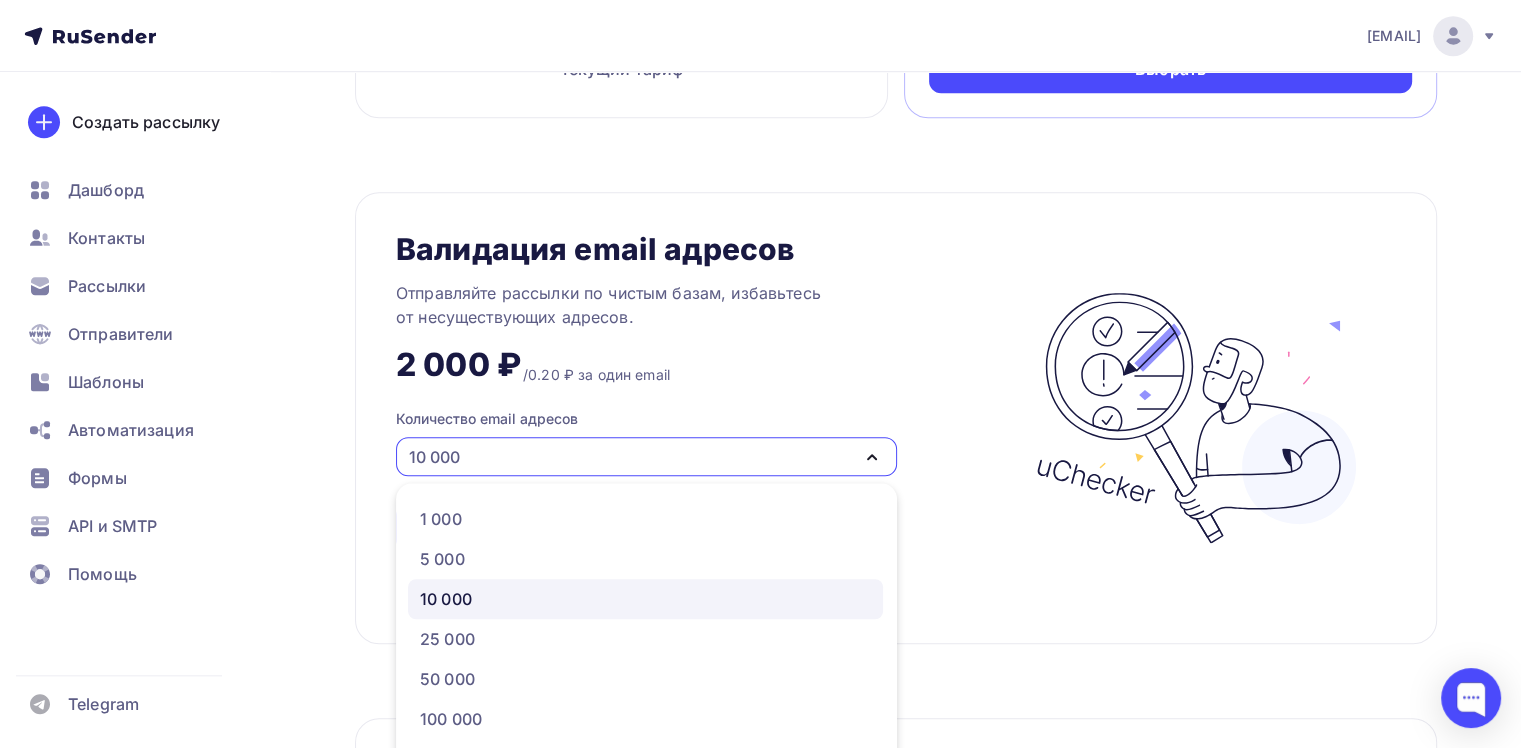 scroll, scrollTop: 1462, scrollLeft: 0, axis: vertical 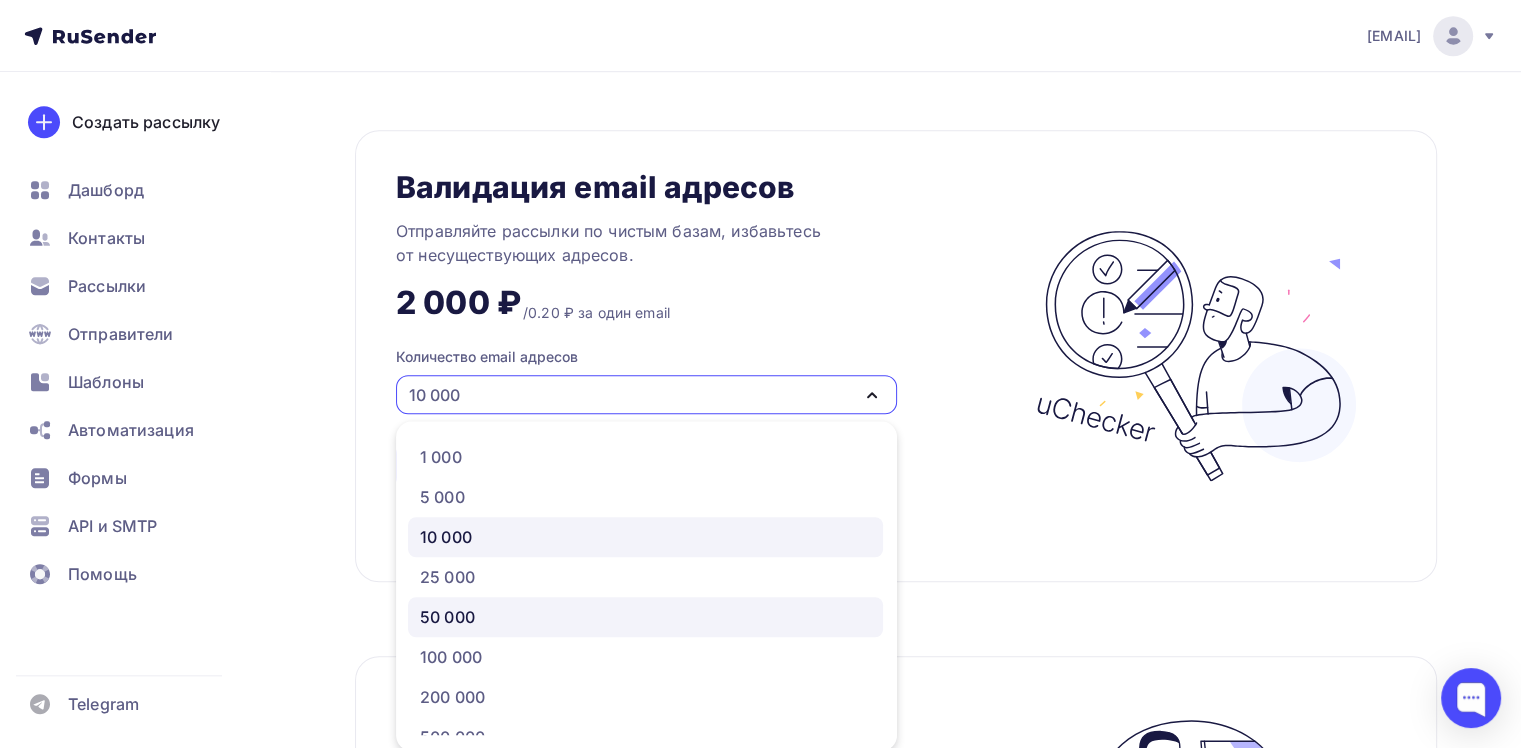 click on "50 000" at bounding box center (645, 457) 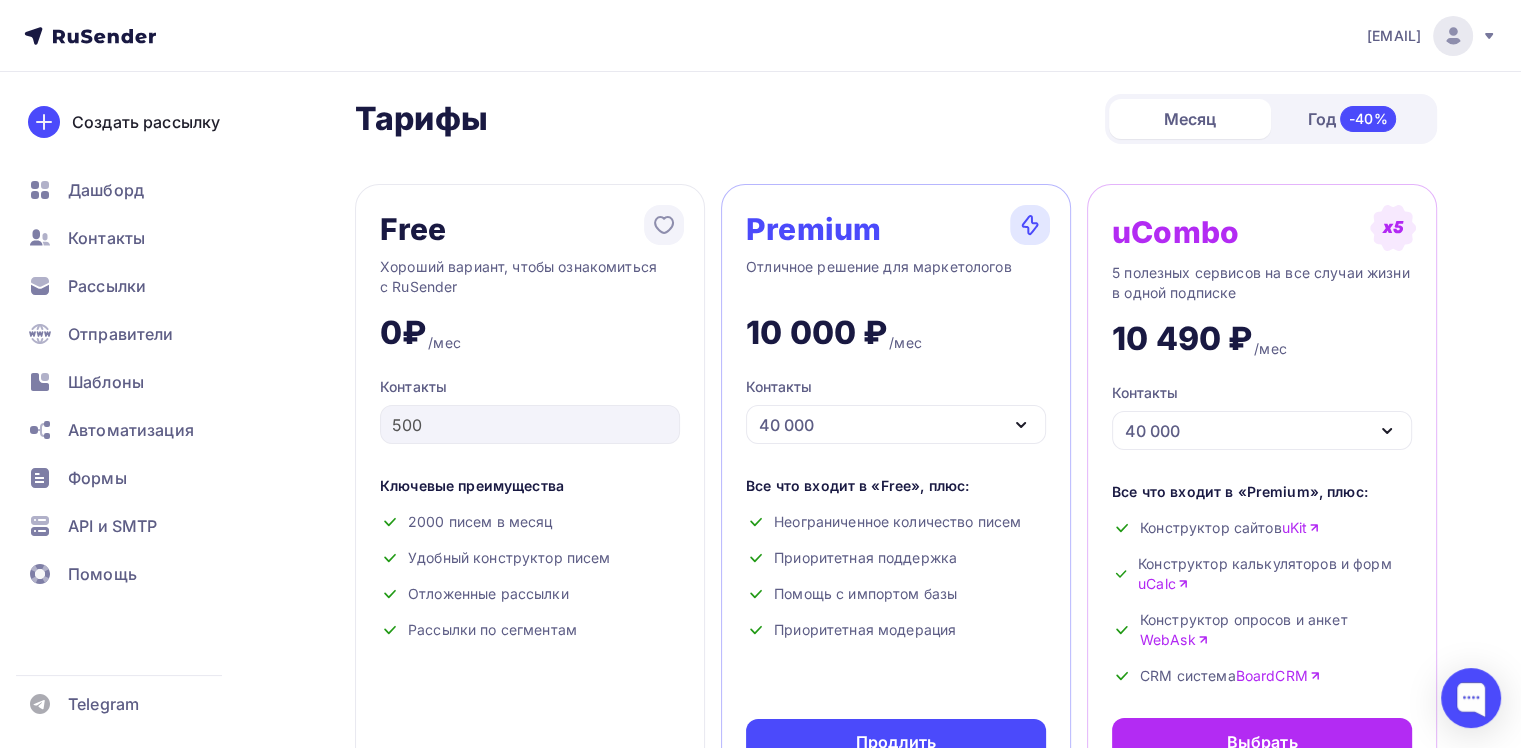 scroll, scrollTop: 0, scrollLeft: 0, axis: both 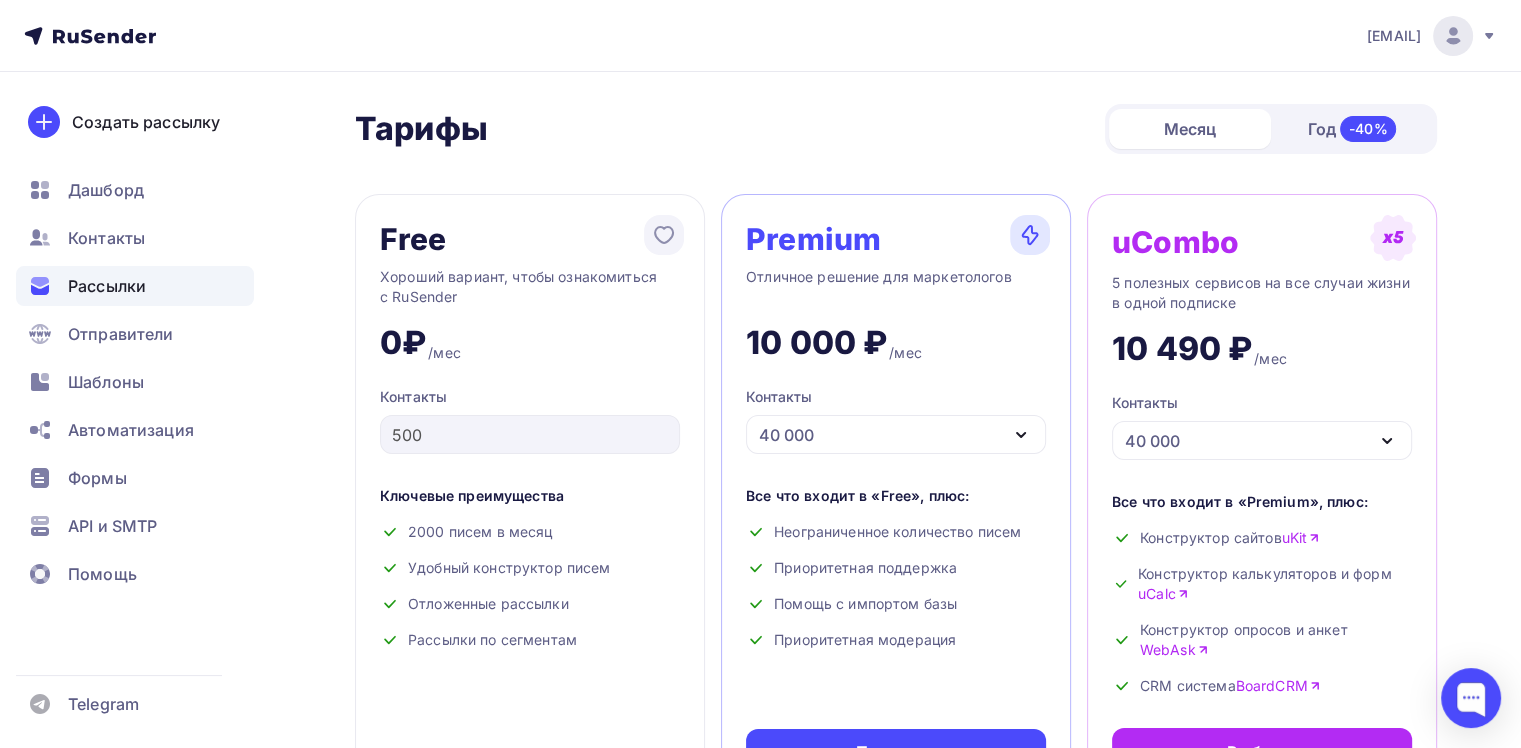 click on "Рассылки" at bounding box center [107, 286] 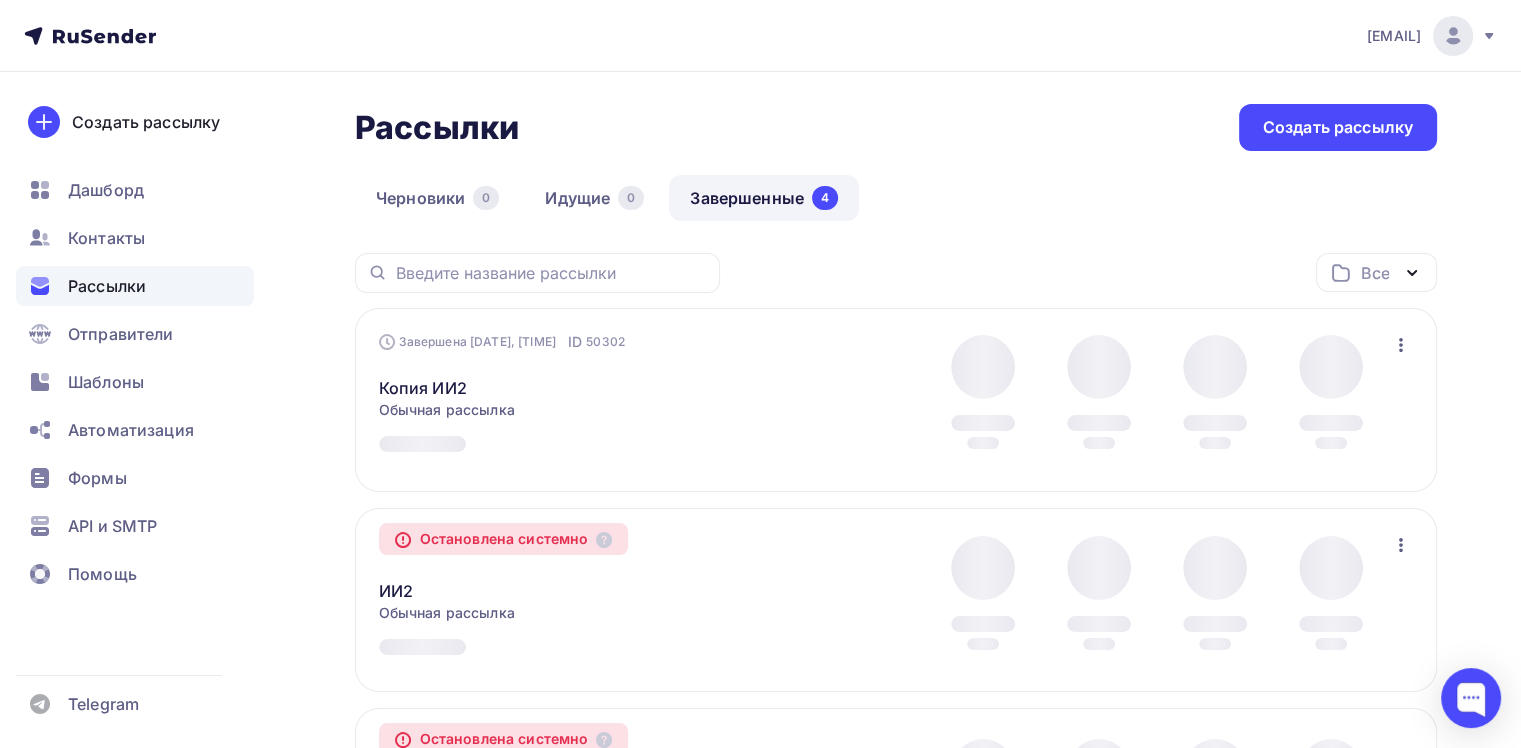 click at bounding box center (1401, 345) 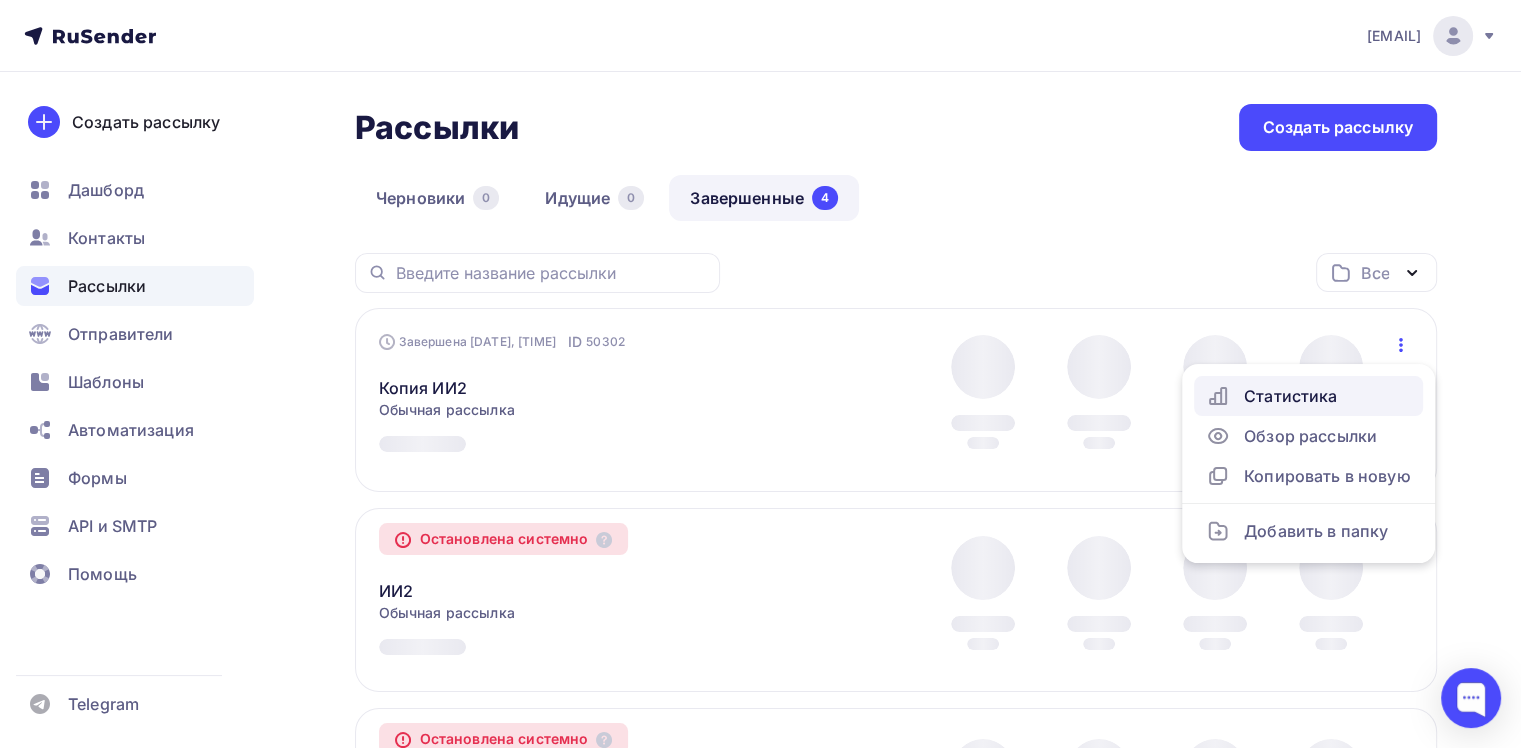 click on "Статистика" at bounding box center (1308, 396) 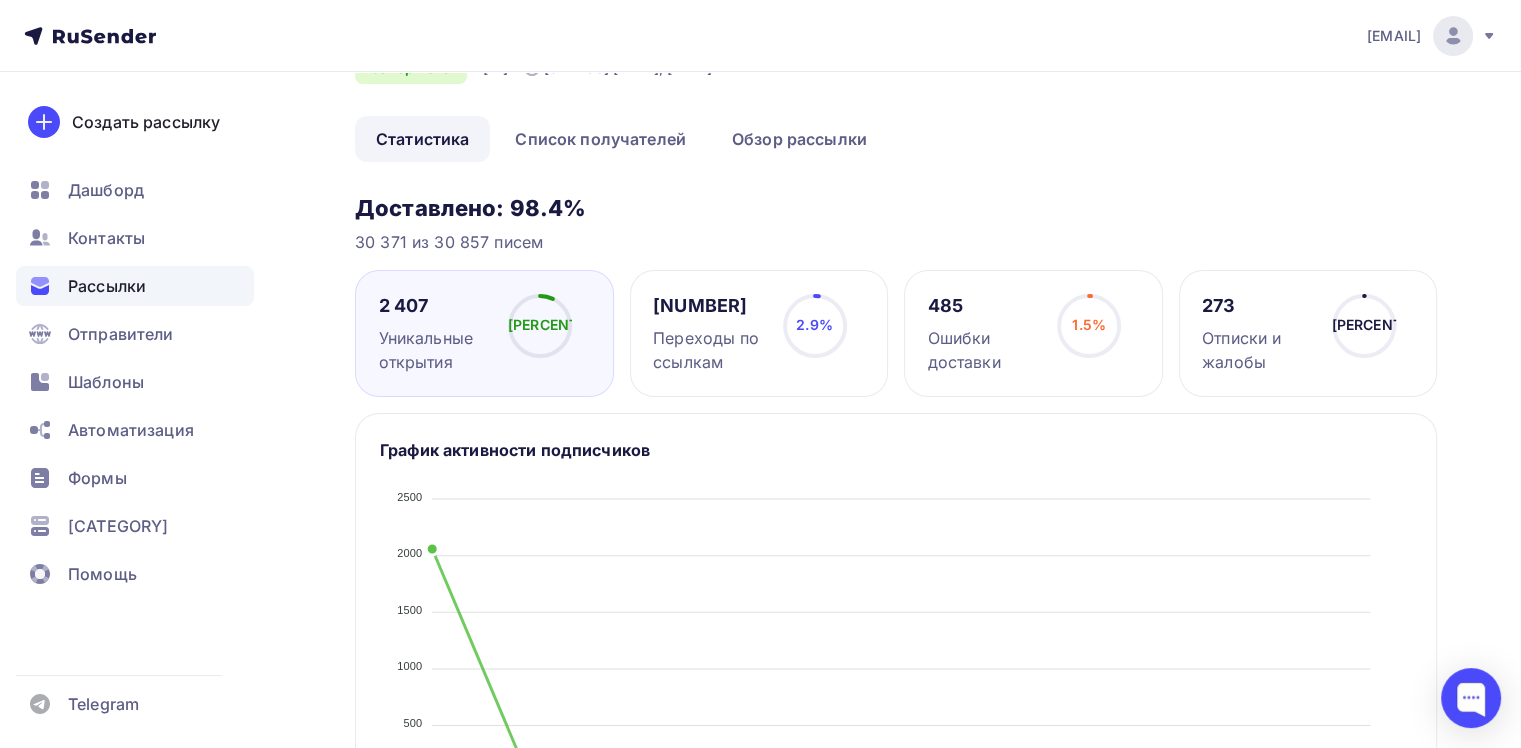 scroll, scrollTop: 100, scrollLeft: 0, axis: vertical 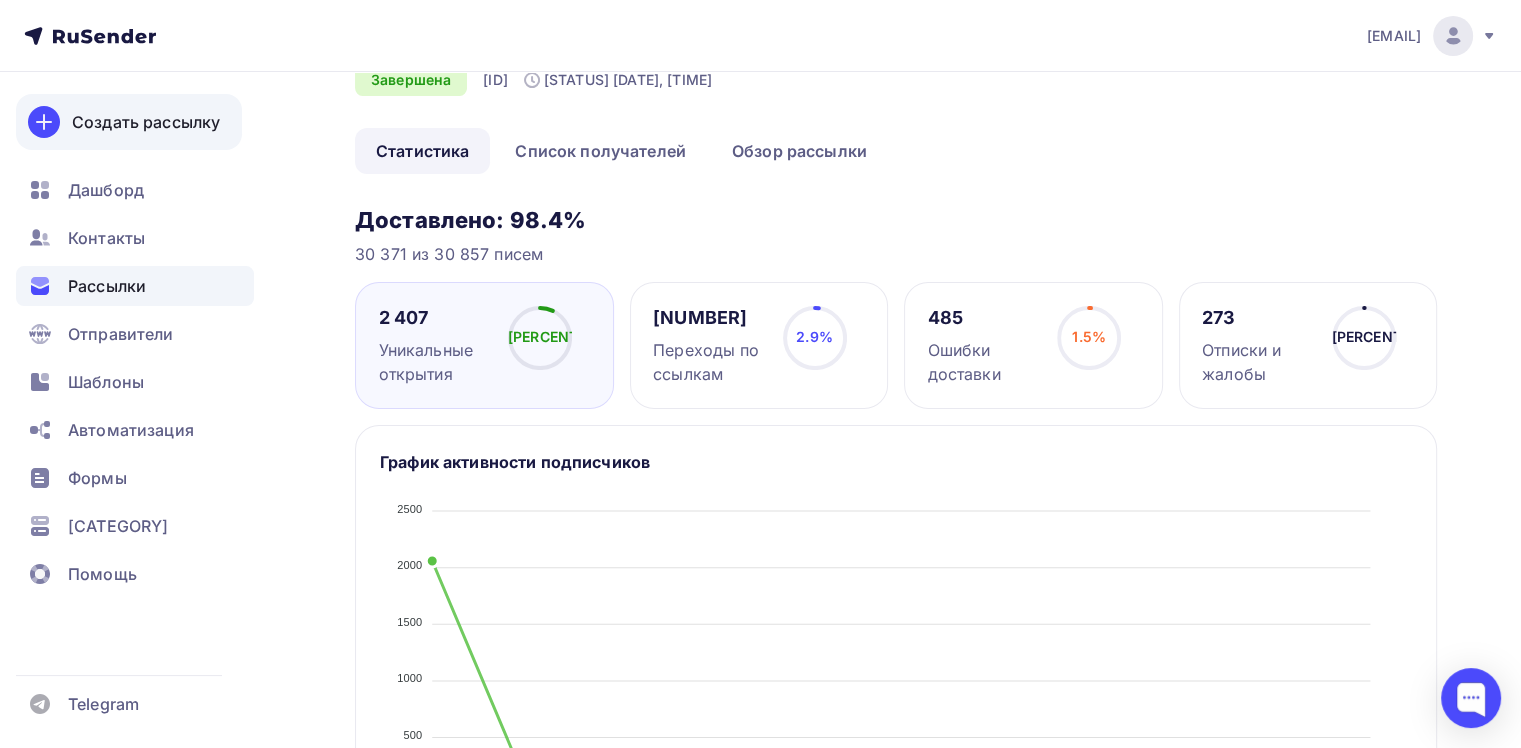 click on "Создать рассылку" at bounding box center [146, 122] 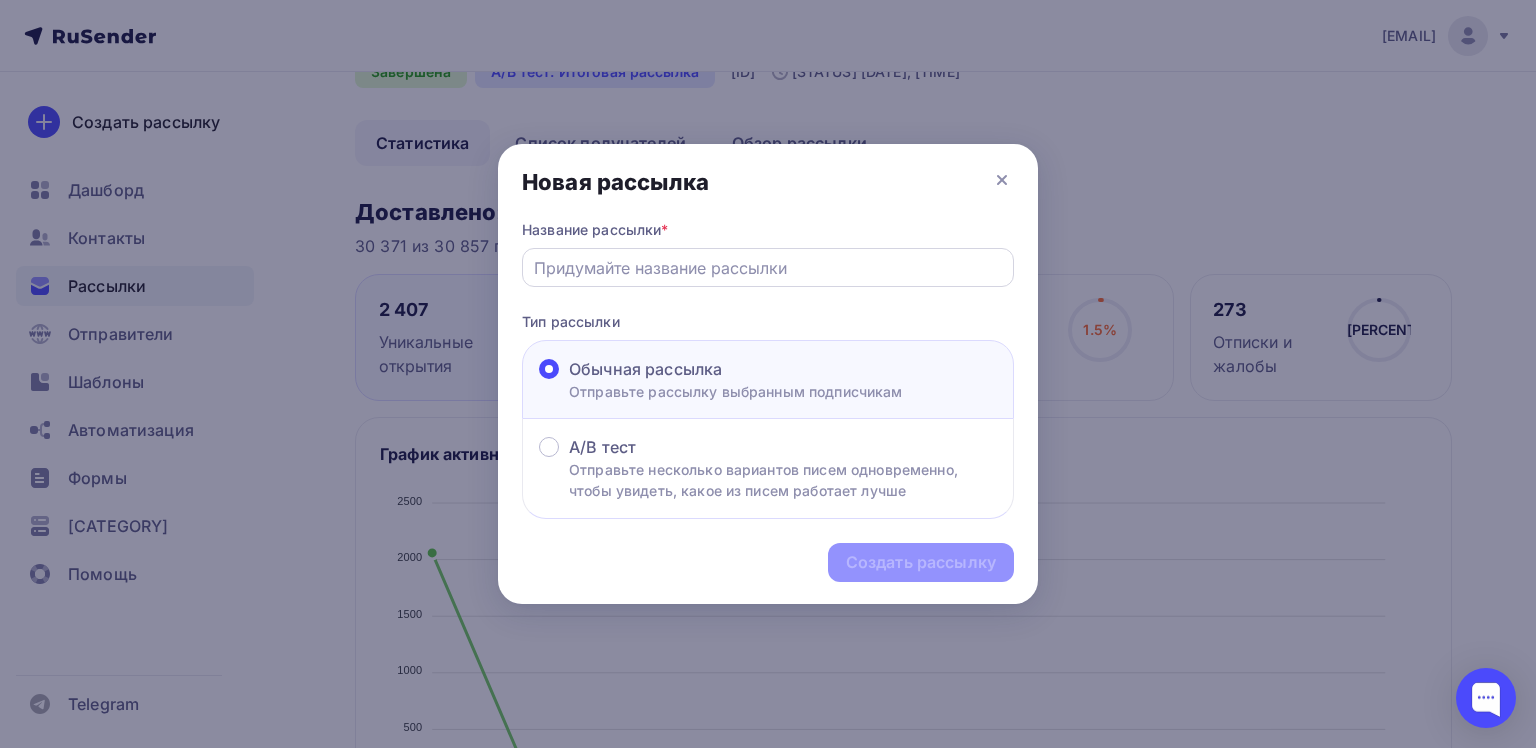 click at bounding box center (768, 268) 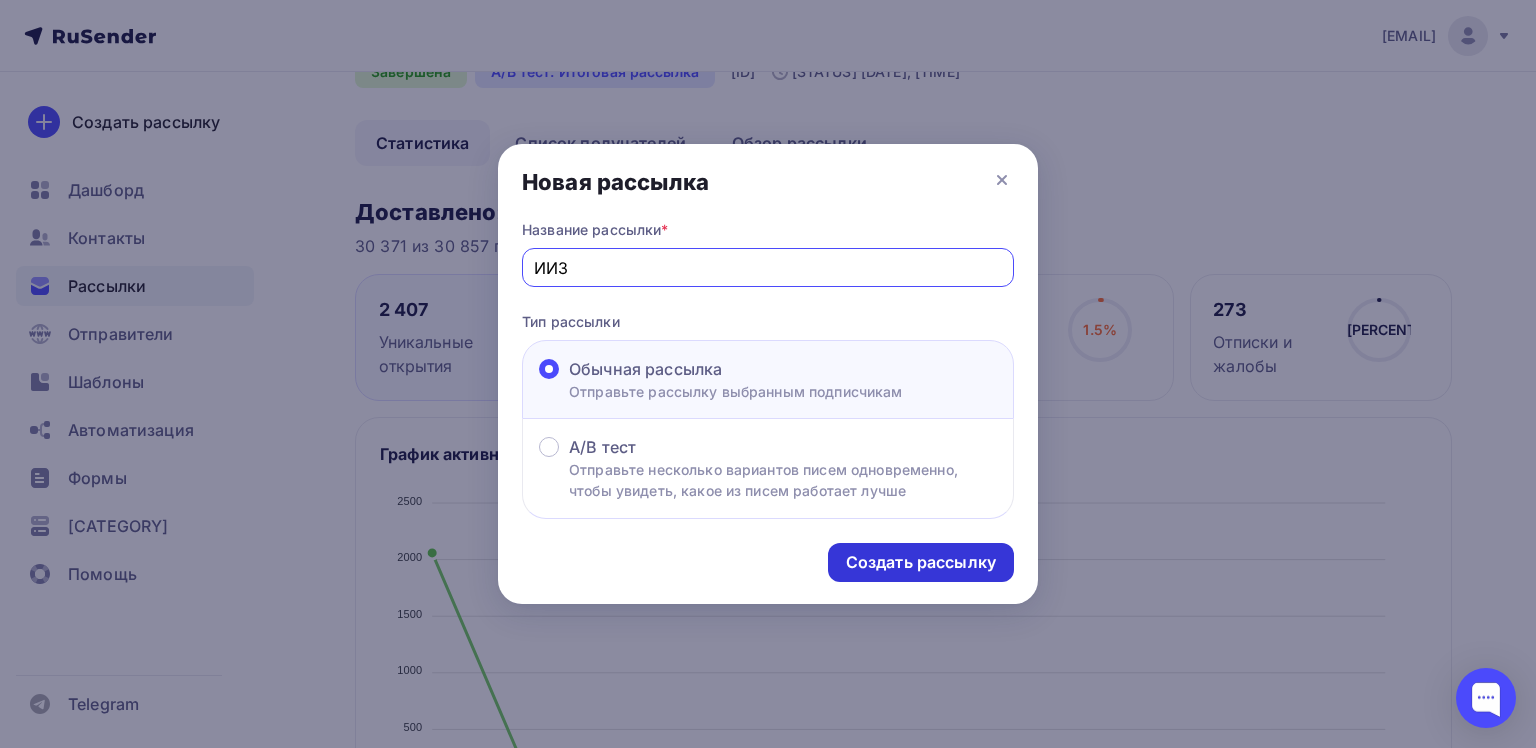 type on "ИИ3" 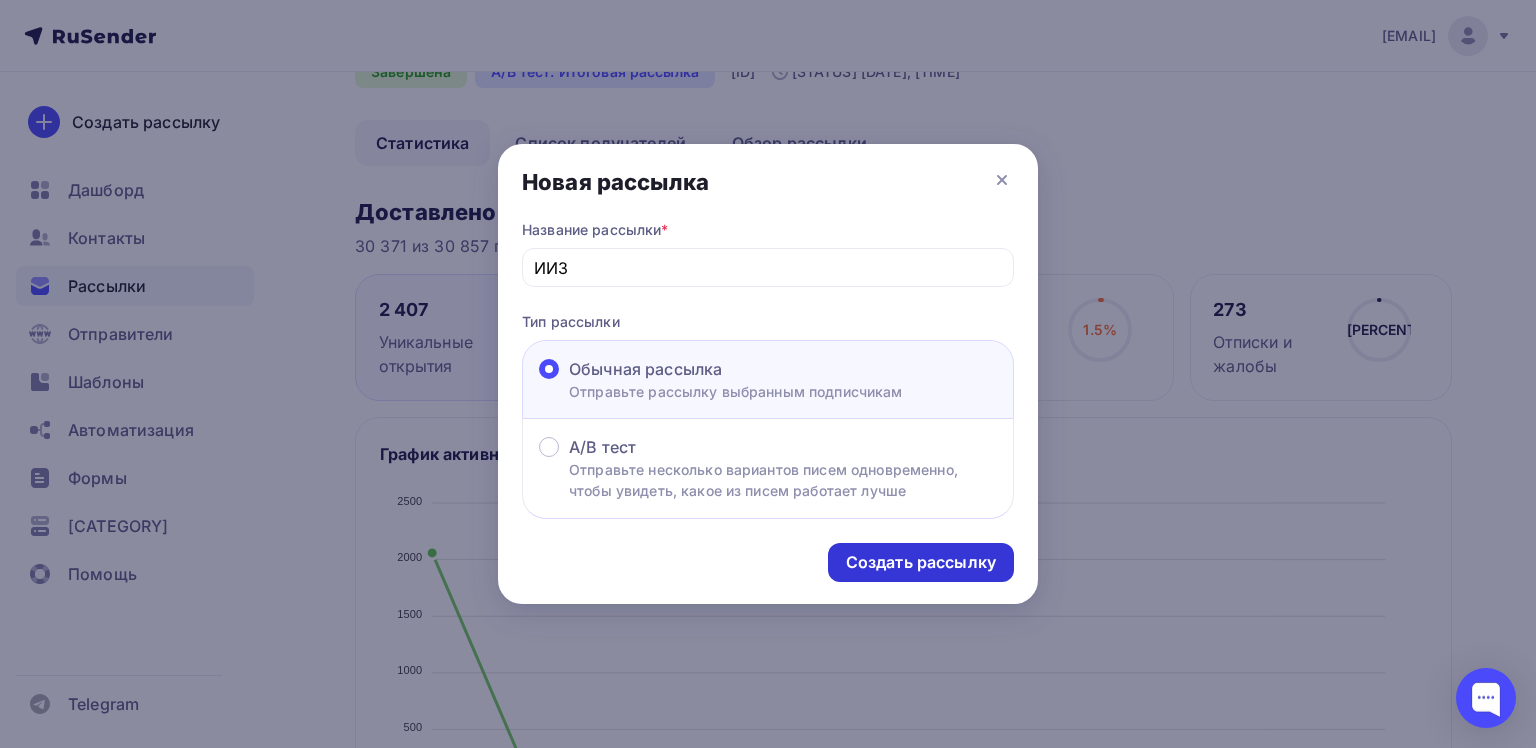 click on "Создать рассылку" at bounding box center (921, 562) 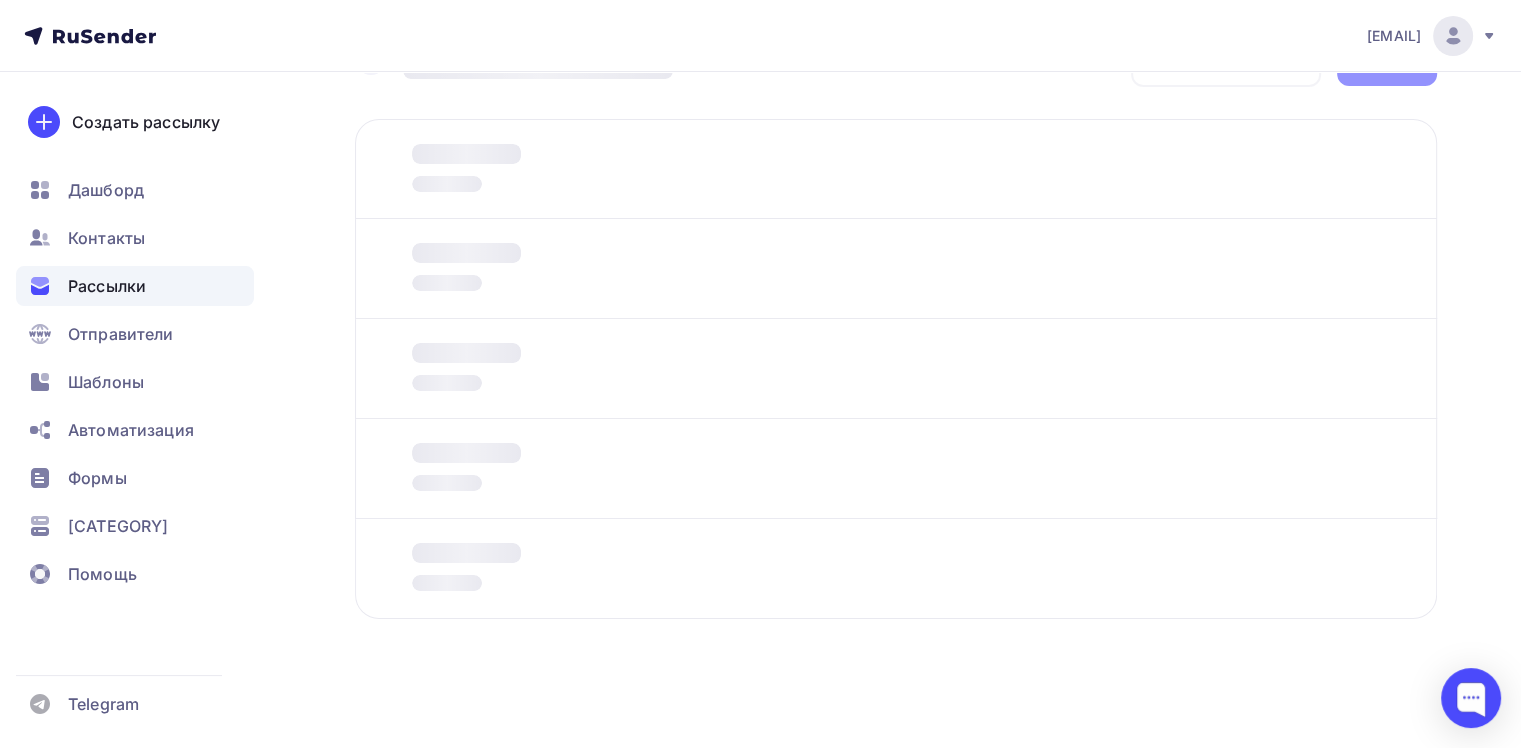 scroll, scrollTop: 0, scrollLeft: 0, axis: both 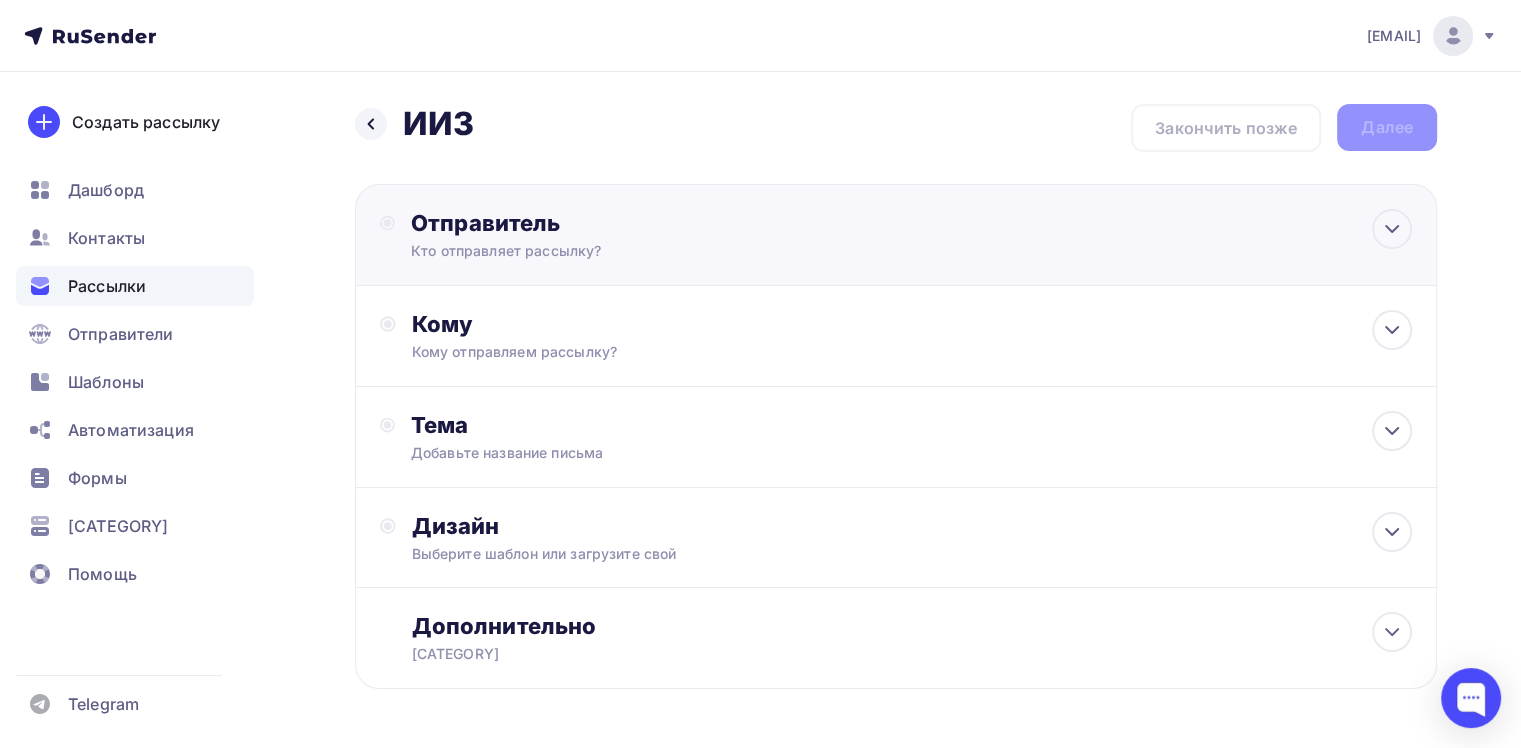 click on "Кто отправляет рассылку?" at bounding box center [606, 251] 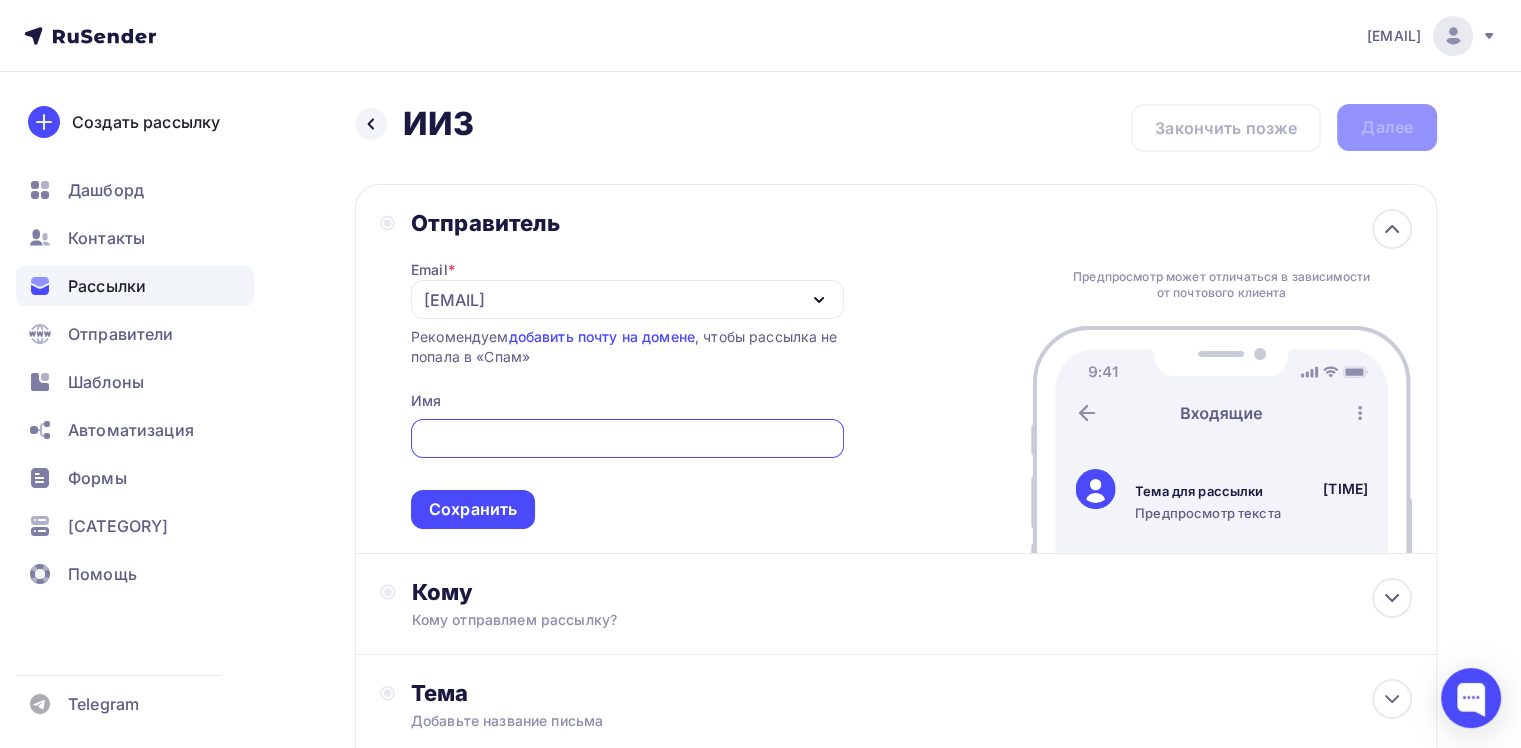 scroll, scrollTop: 0, scrollLeft: 0, axis: both 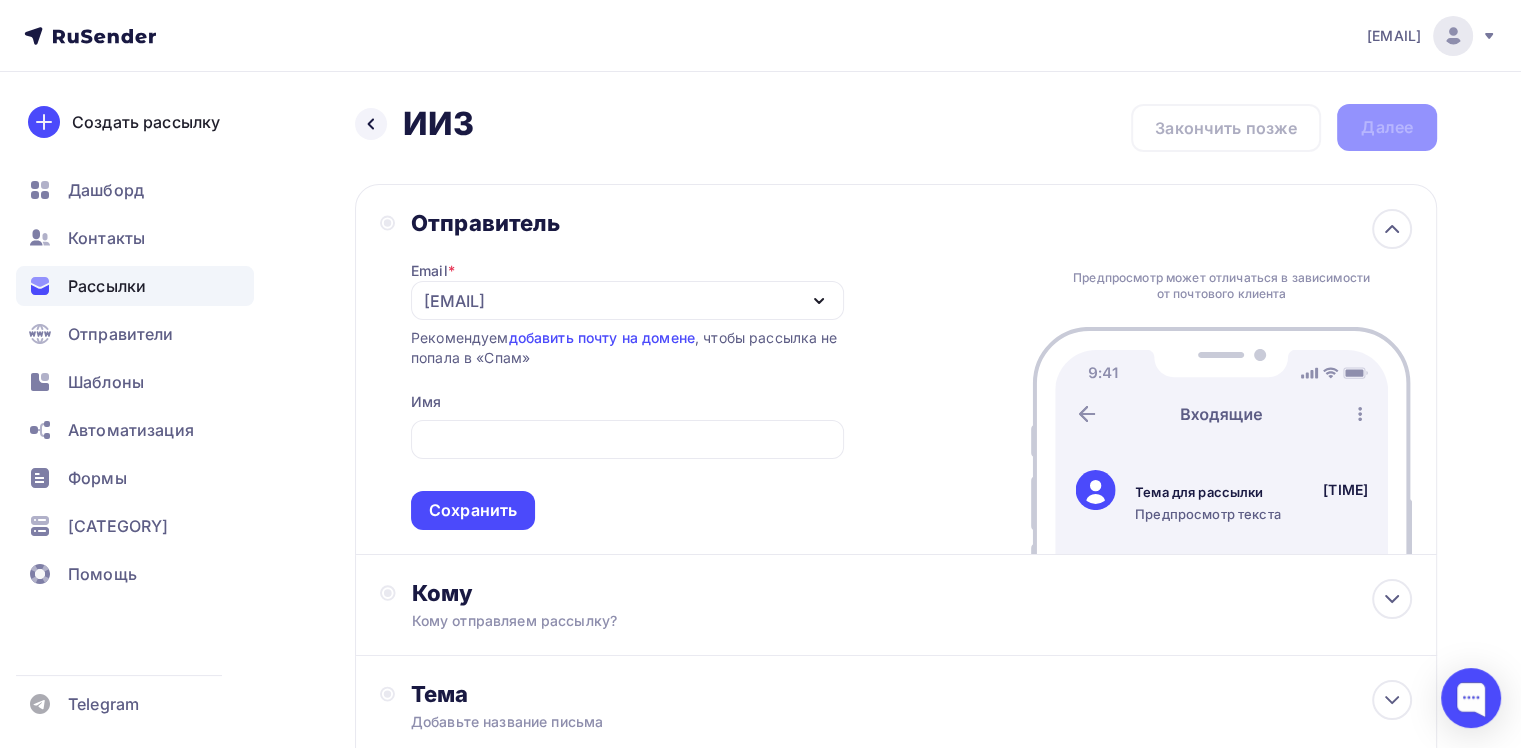 click on "Дашборд
Контакты
Рассылки
Отправители
Шаблоны
Автоматизация
Формы
API и SMTP
Помощь" at bounding box center [135, 387] 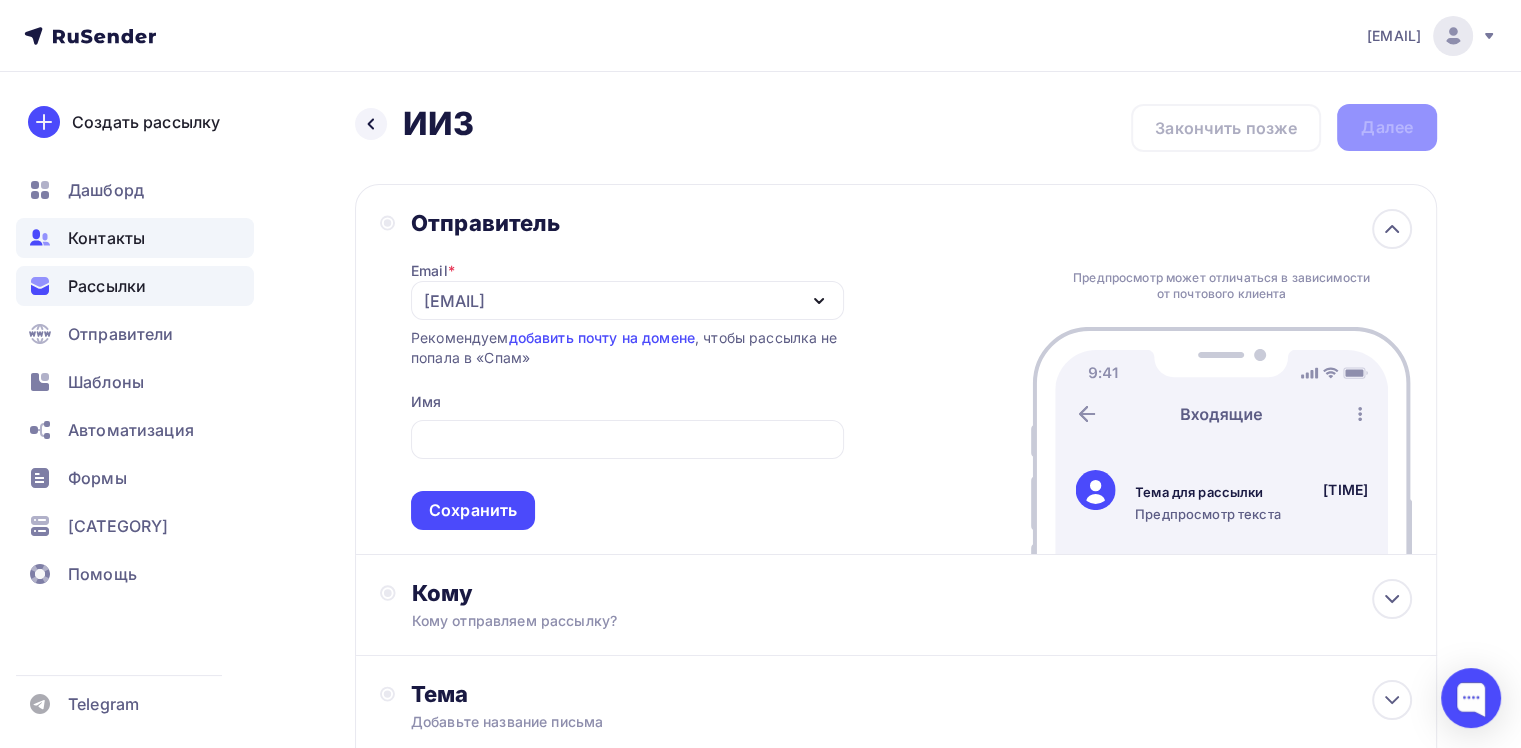 click on "Контакты" at bounding box center (106, 238) 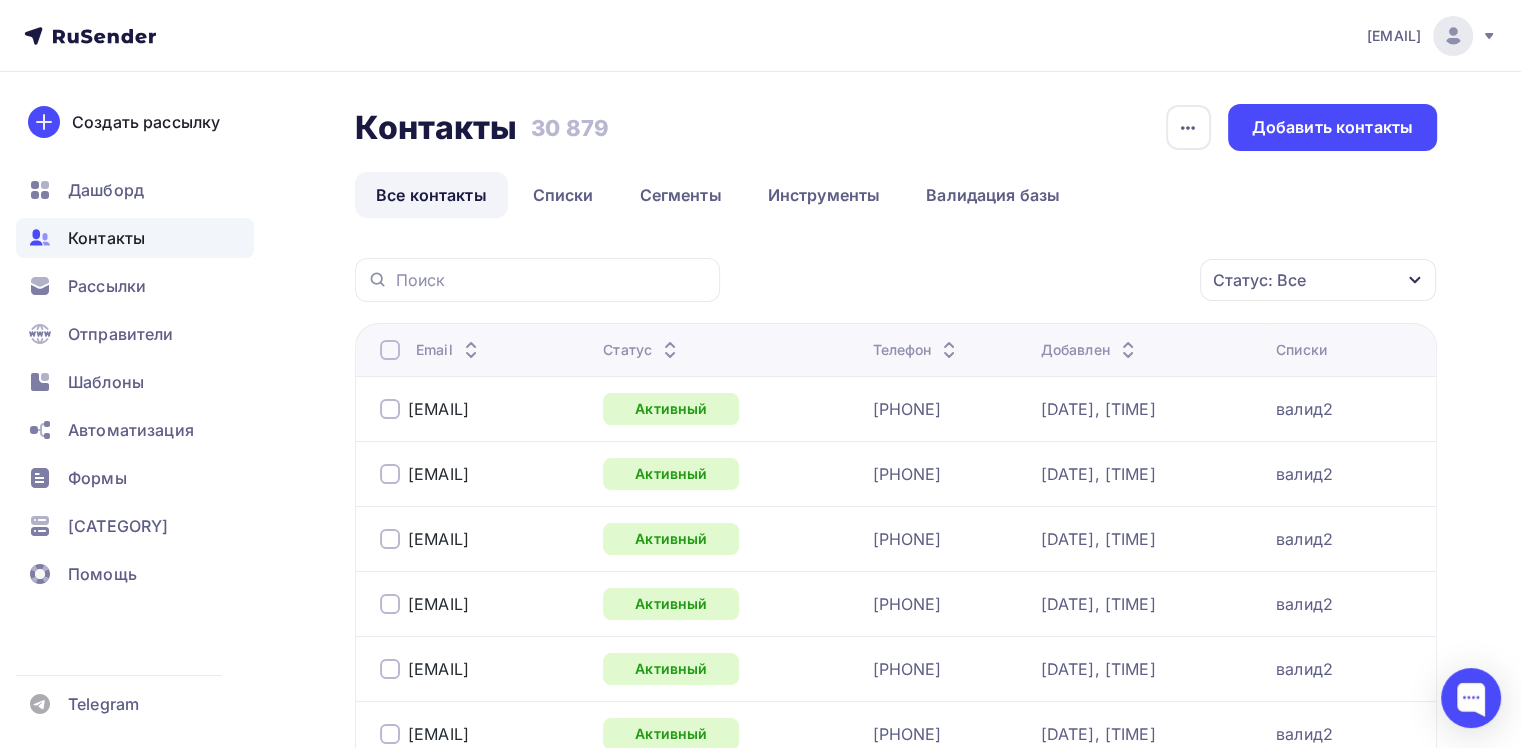 click on "Статус: Все" at bounding box center [1318, 280] 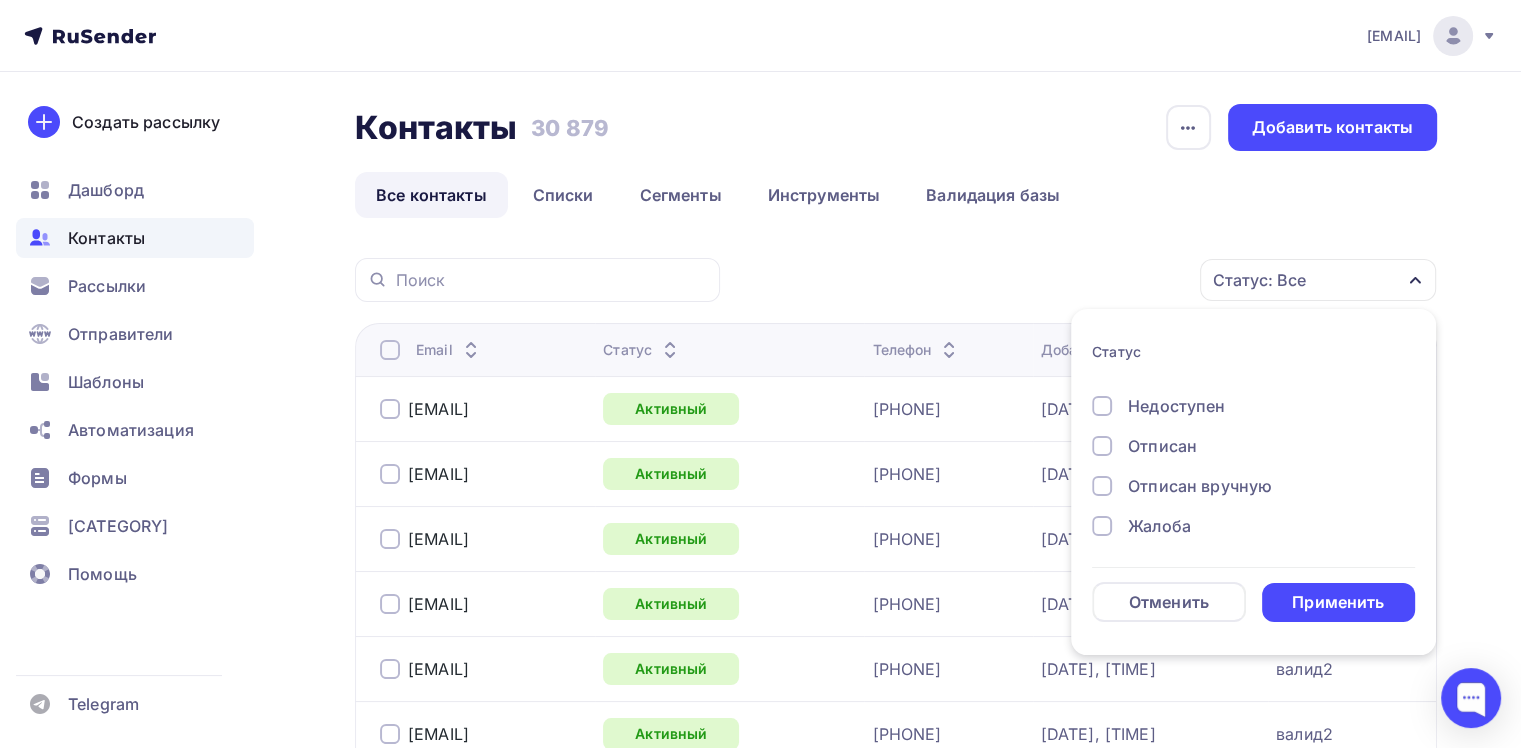 scroll, scrollTop: 144, scrollLeft: 0, axis: vertical 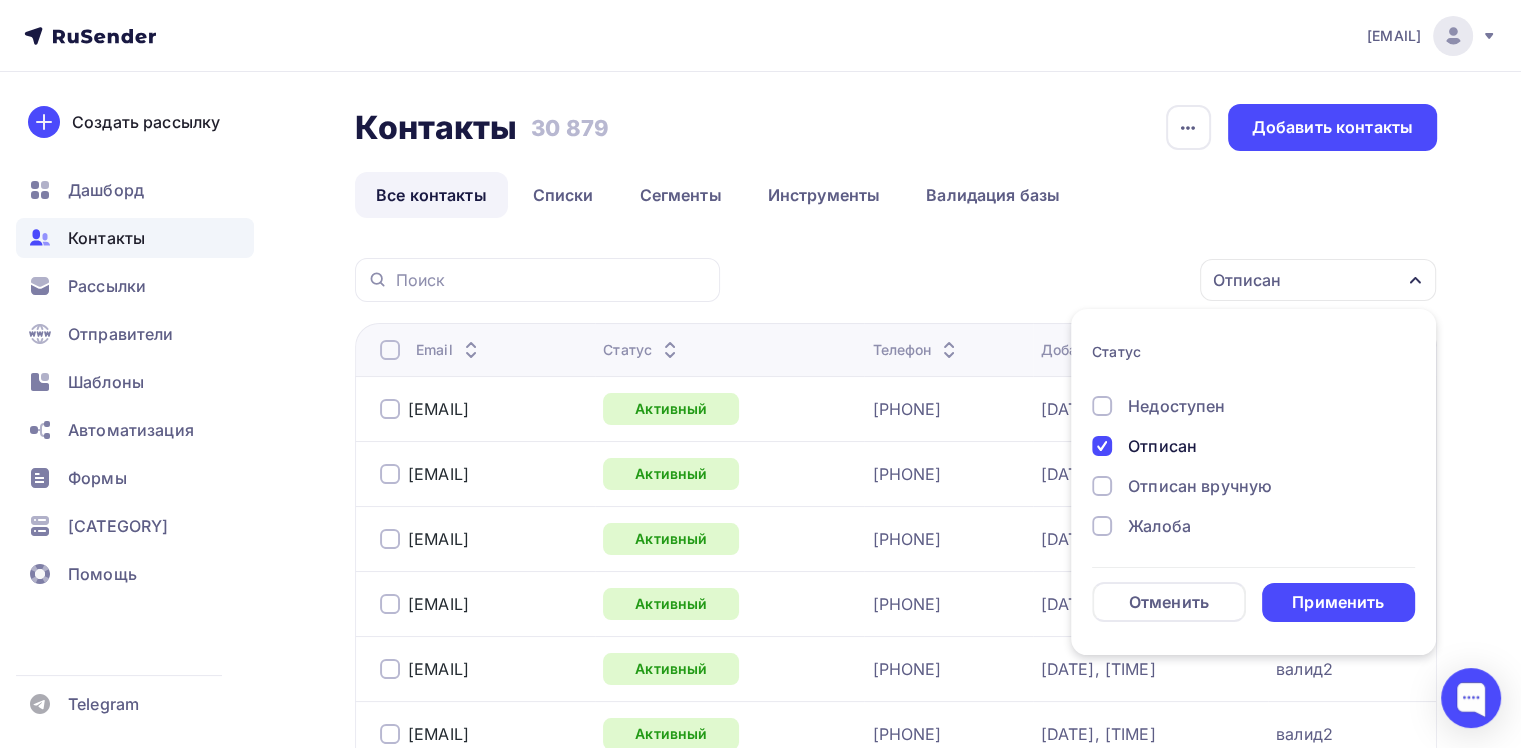 click at bounding box center (1102, 246) 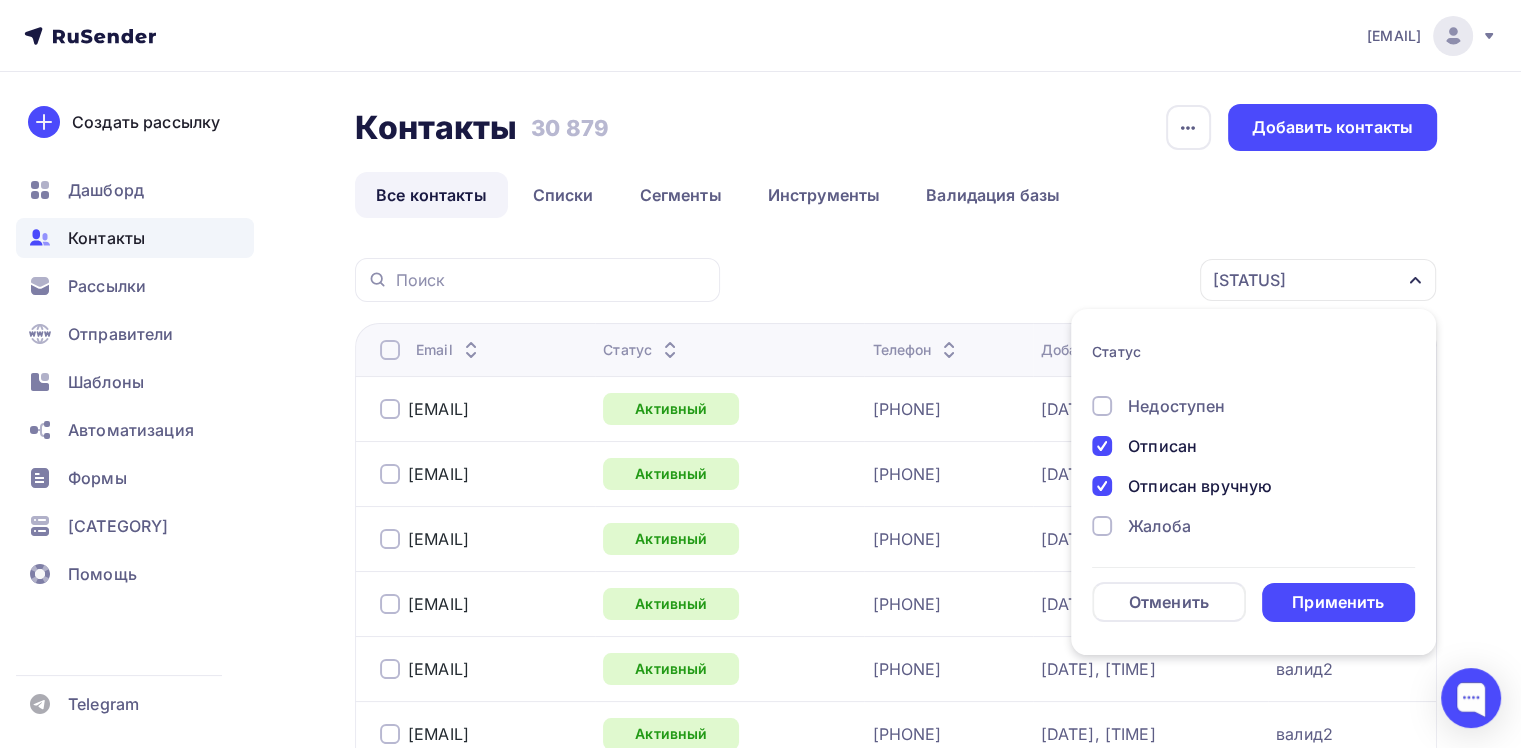 click at bounding box center (1102, 246) 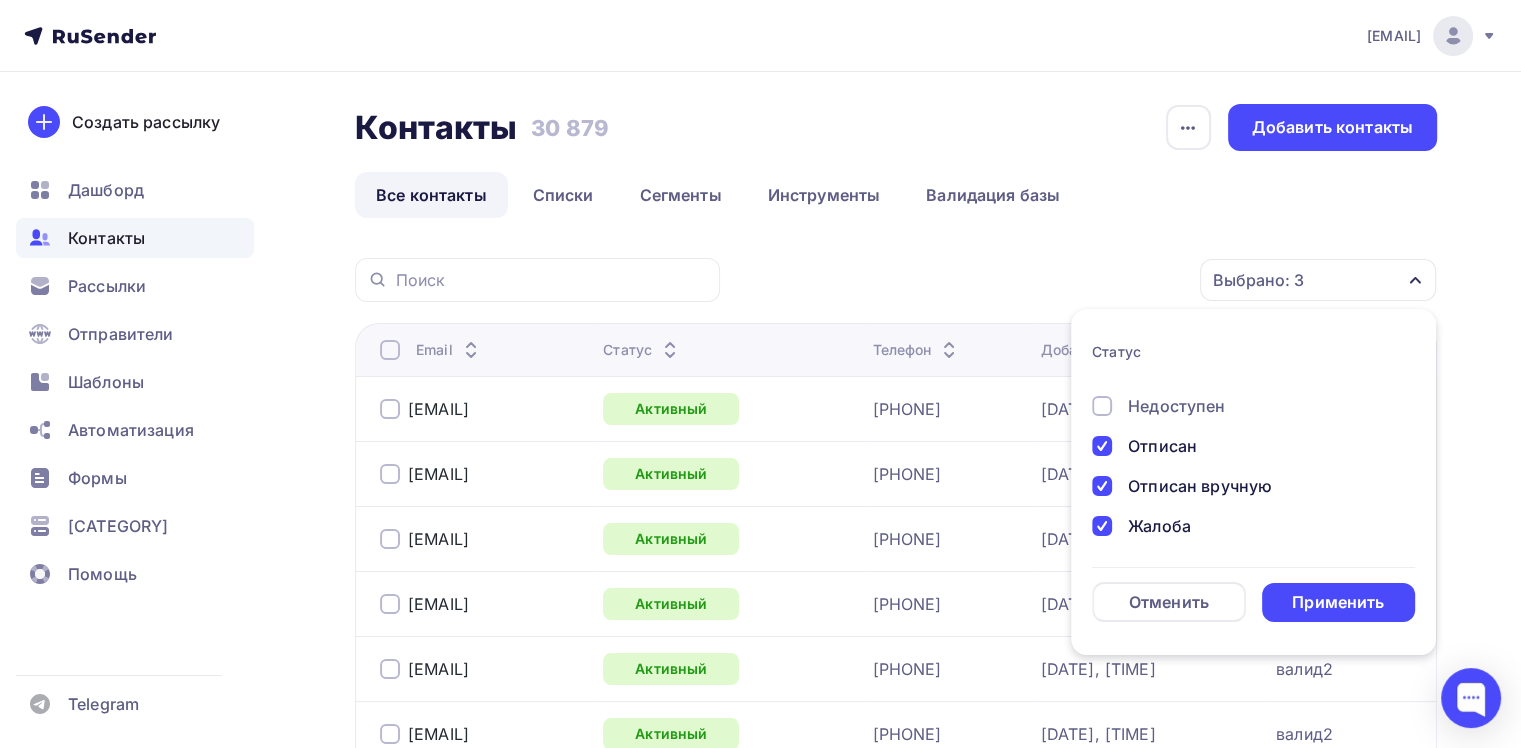 click on "Новый
Активный
Не существует
Переполнен
Недоступен
Отписан
Отписан вручную
Жалоба" at bounding box center [1253, 386] 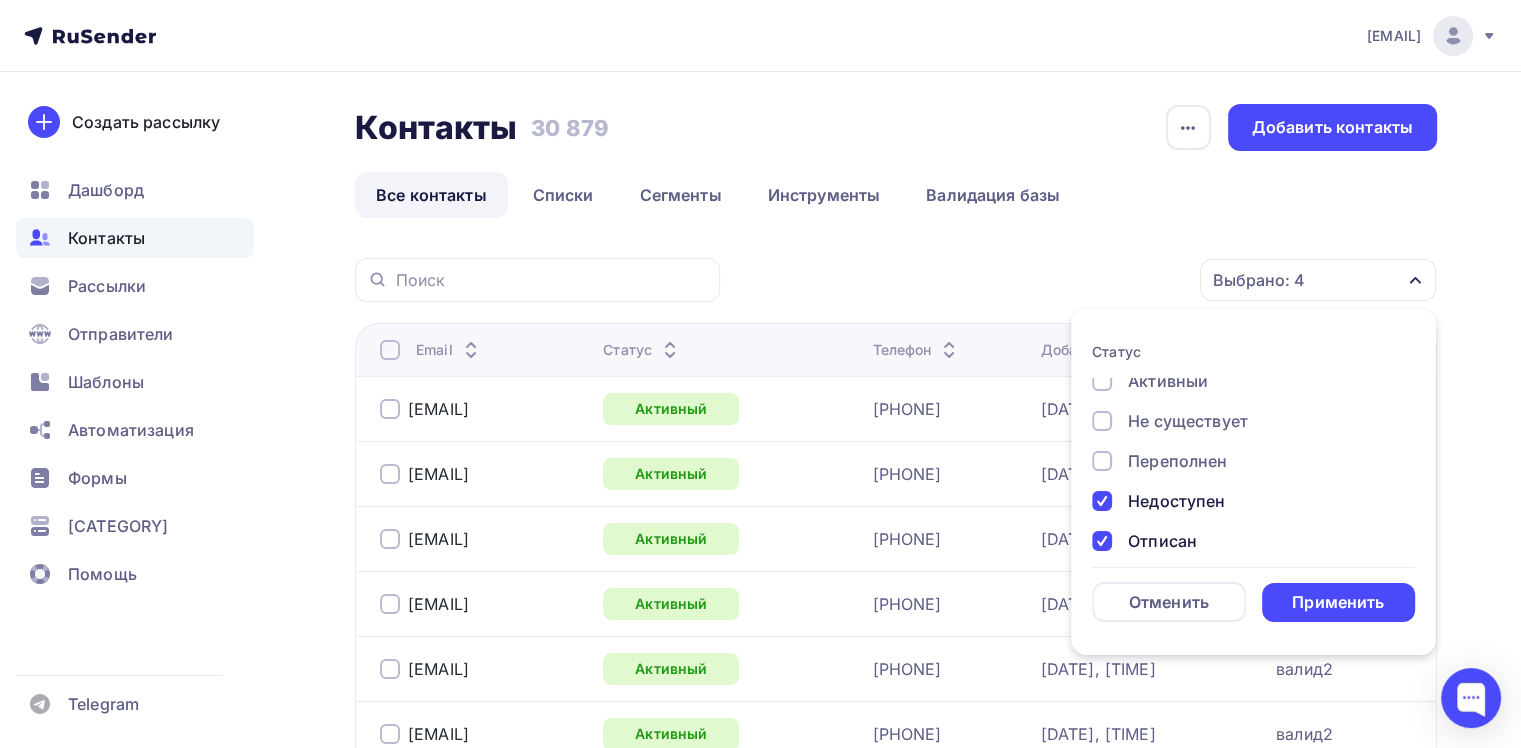 scroll, scrollTop: 44, scrollLeft: 0, axis: vertical 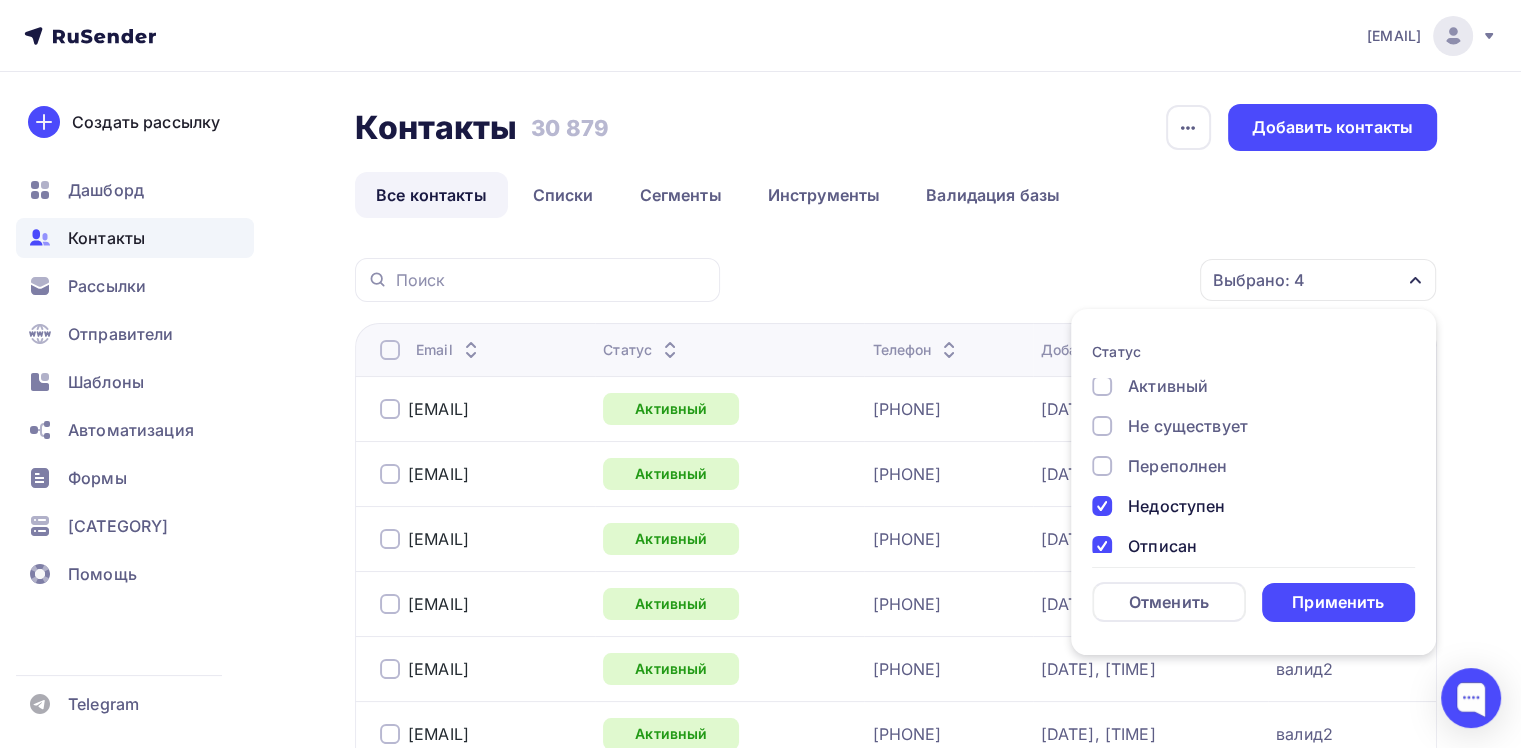 click at bounding box center (1102, 346) 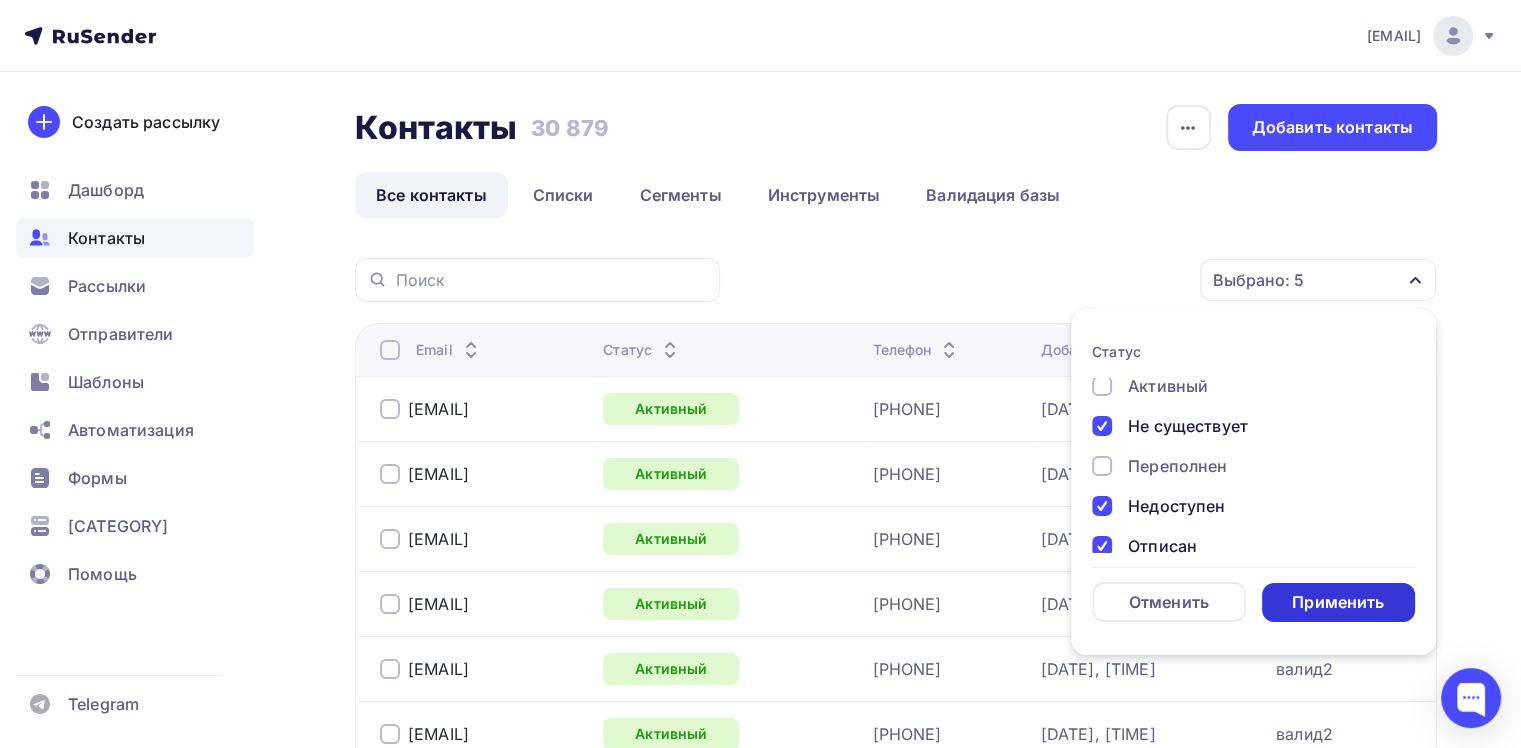 click on "Применить" at bounding box center [1338, 602] 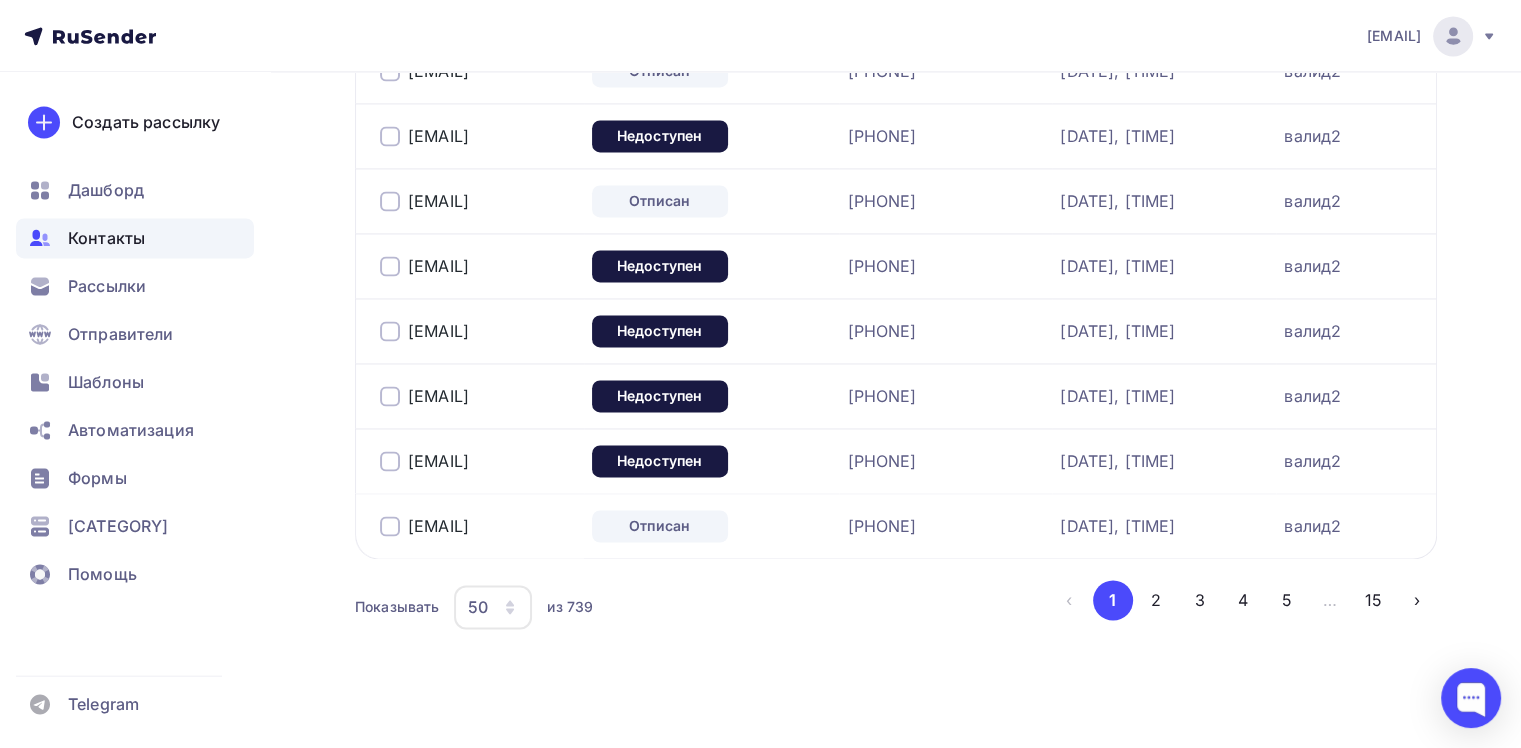 scroll, scrollTop: 3072, scrollLeft: 0, axis: vertical 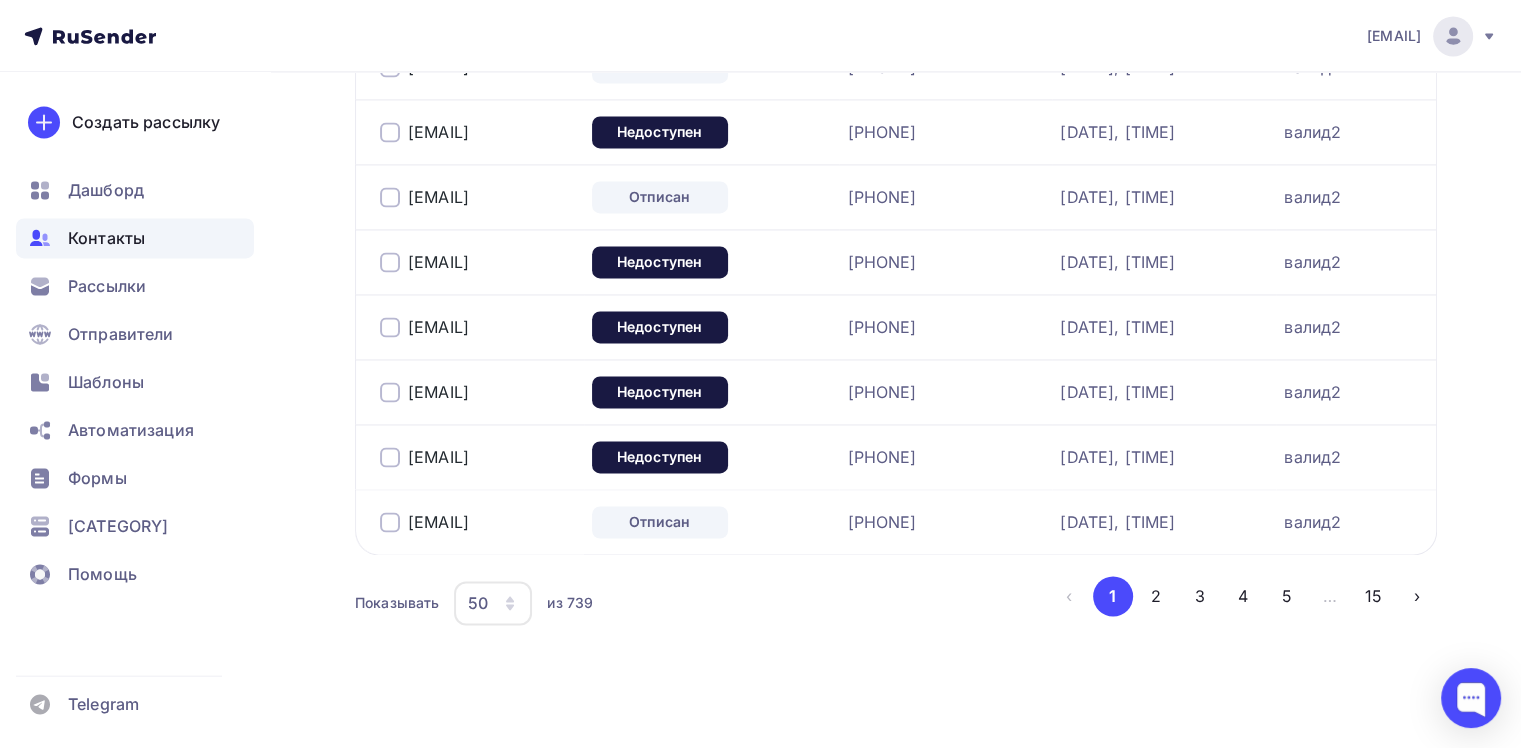 click on "50" at bounding box center [493, 603] 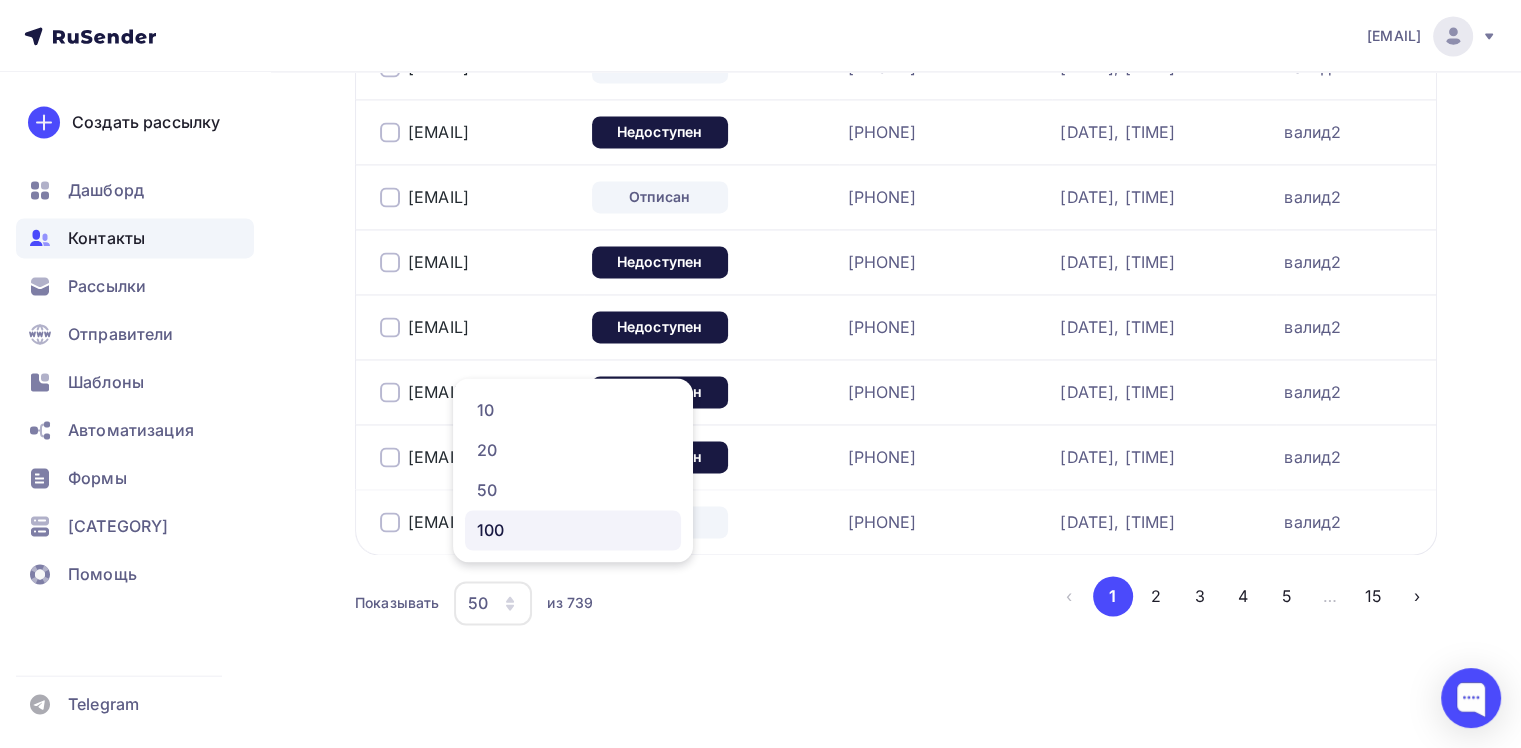 click on "100" at bounding box center (573, 410) 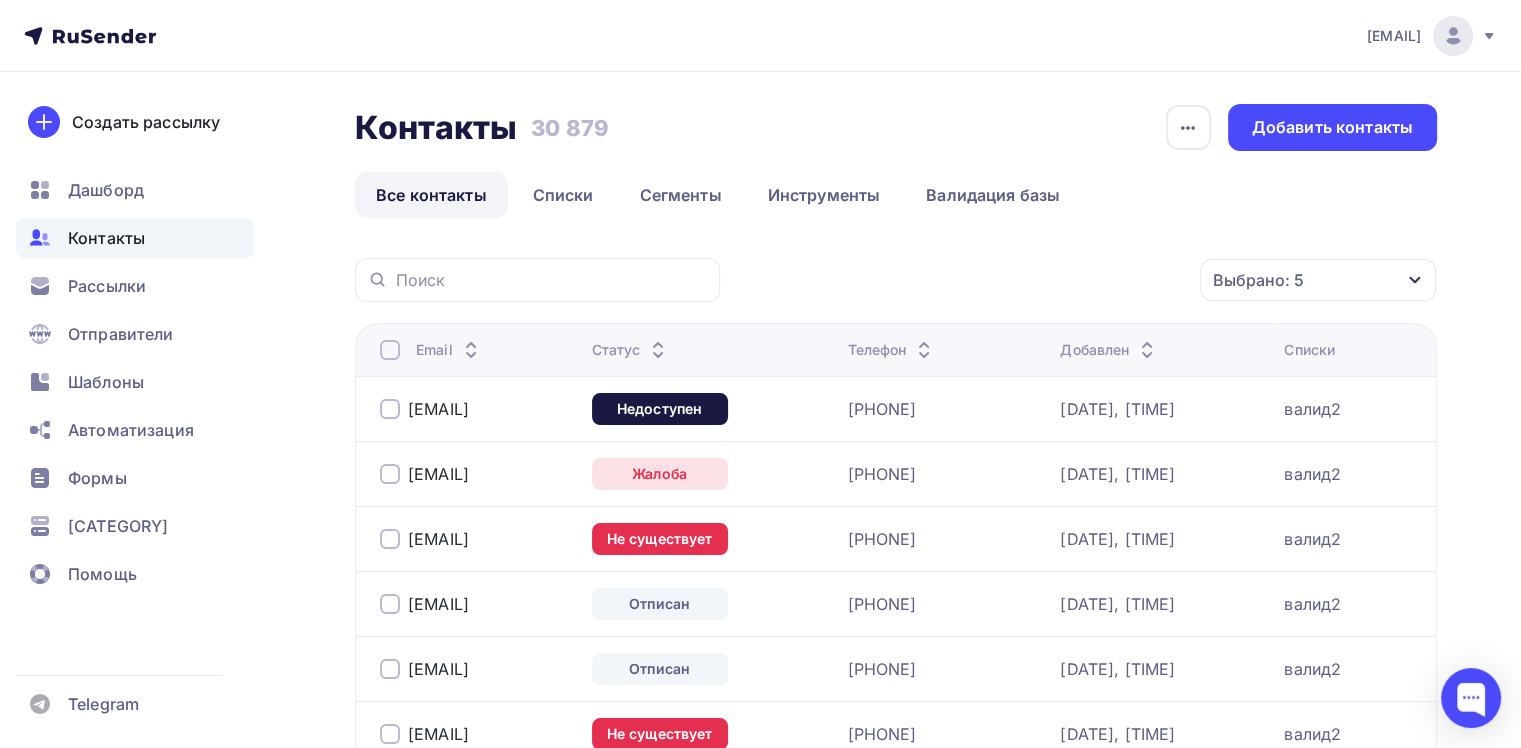 scroll, scrollTop: 0, scrollLeft: 0, axis: both 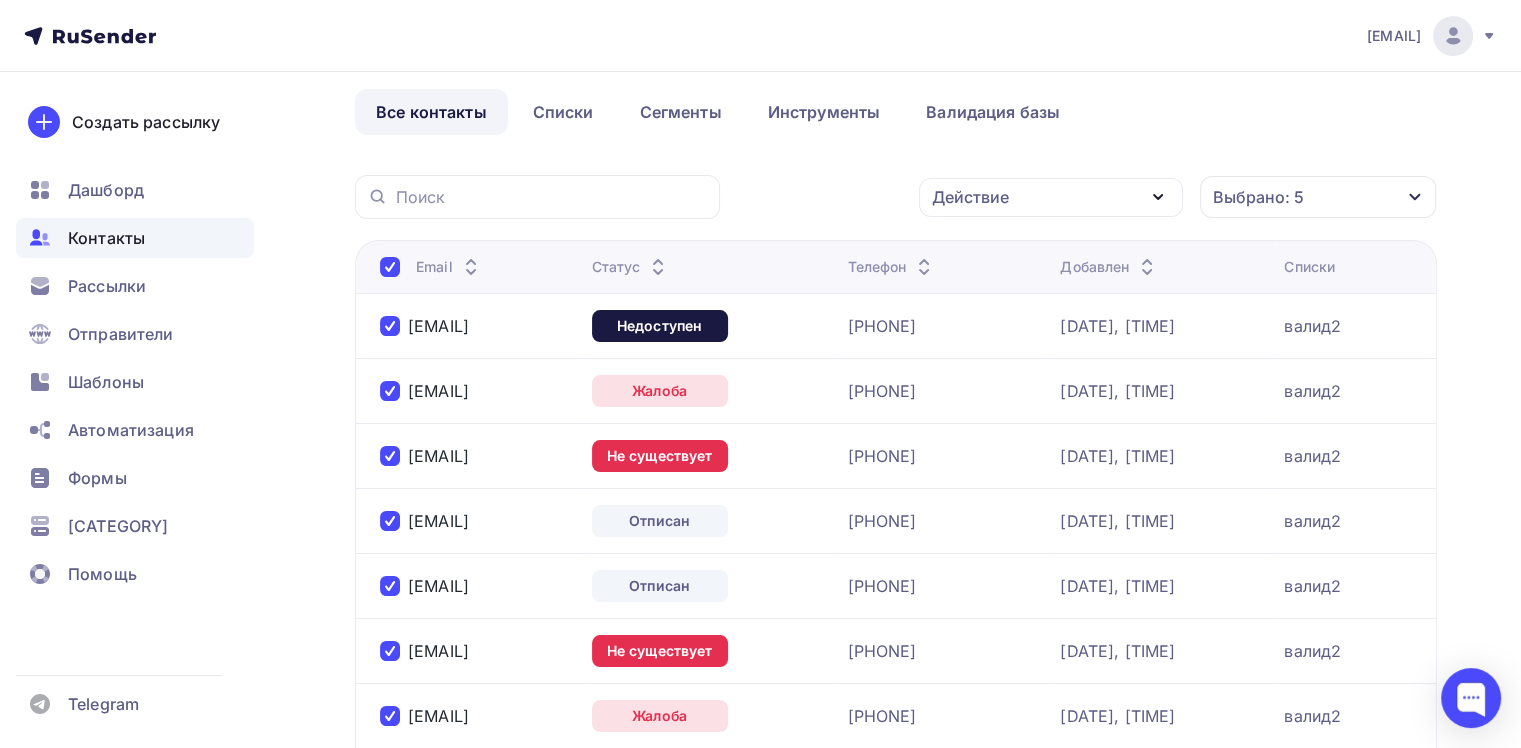 click at bounding box center (1158, 197) 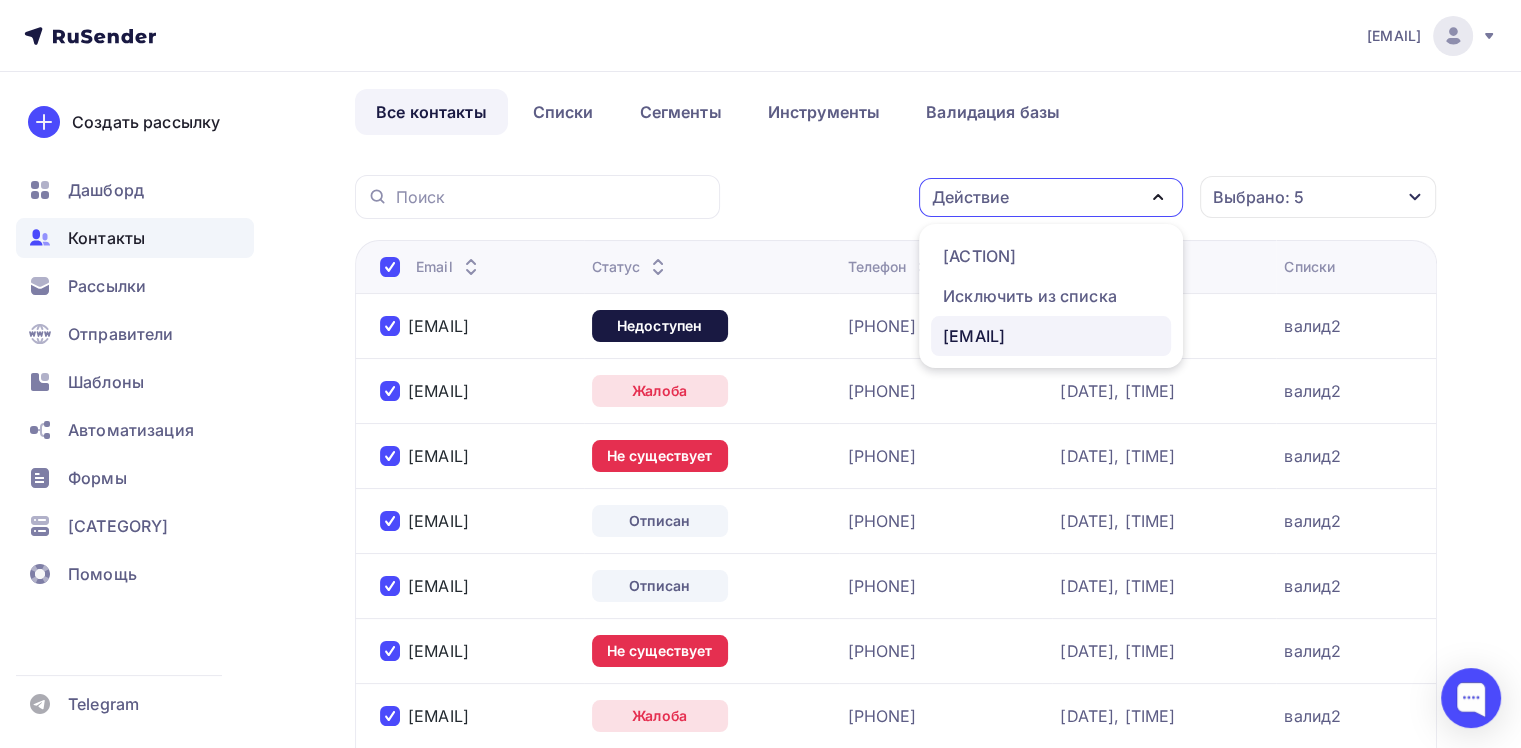 click on "[EMAIL]" at bounding box center (1051, 256) 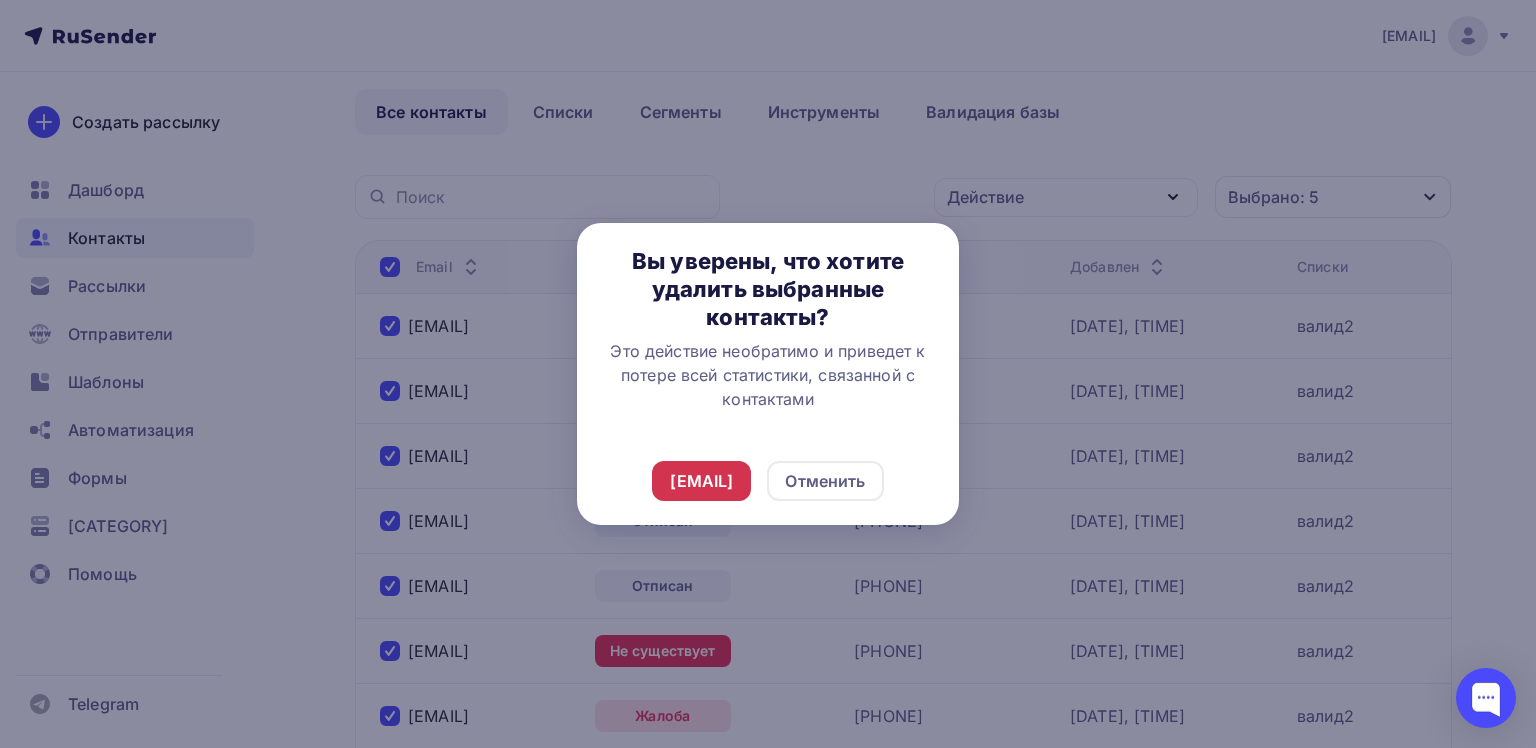 click on "[EMAIL]" at bounding box center [701, 481] 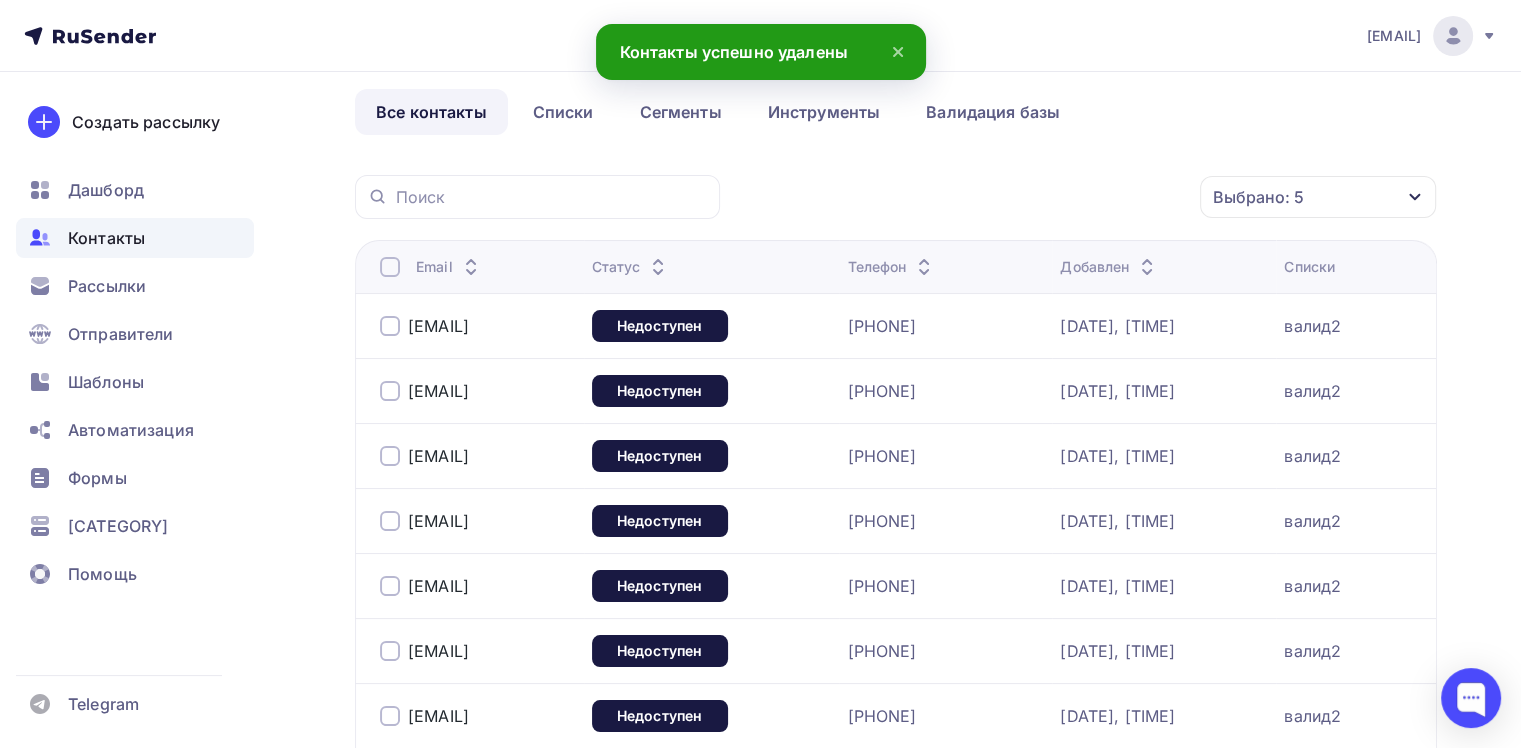 click at bounding box center (390, 267) 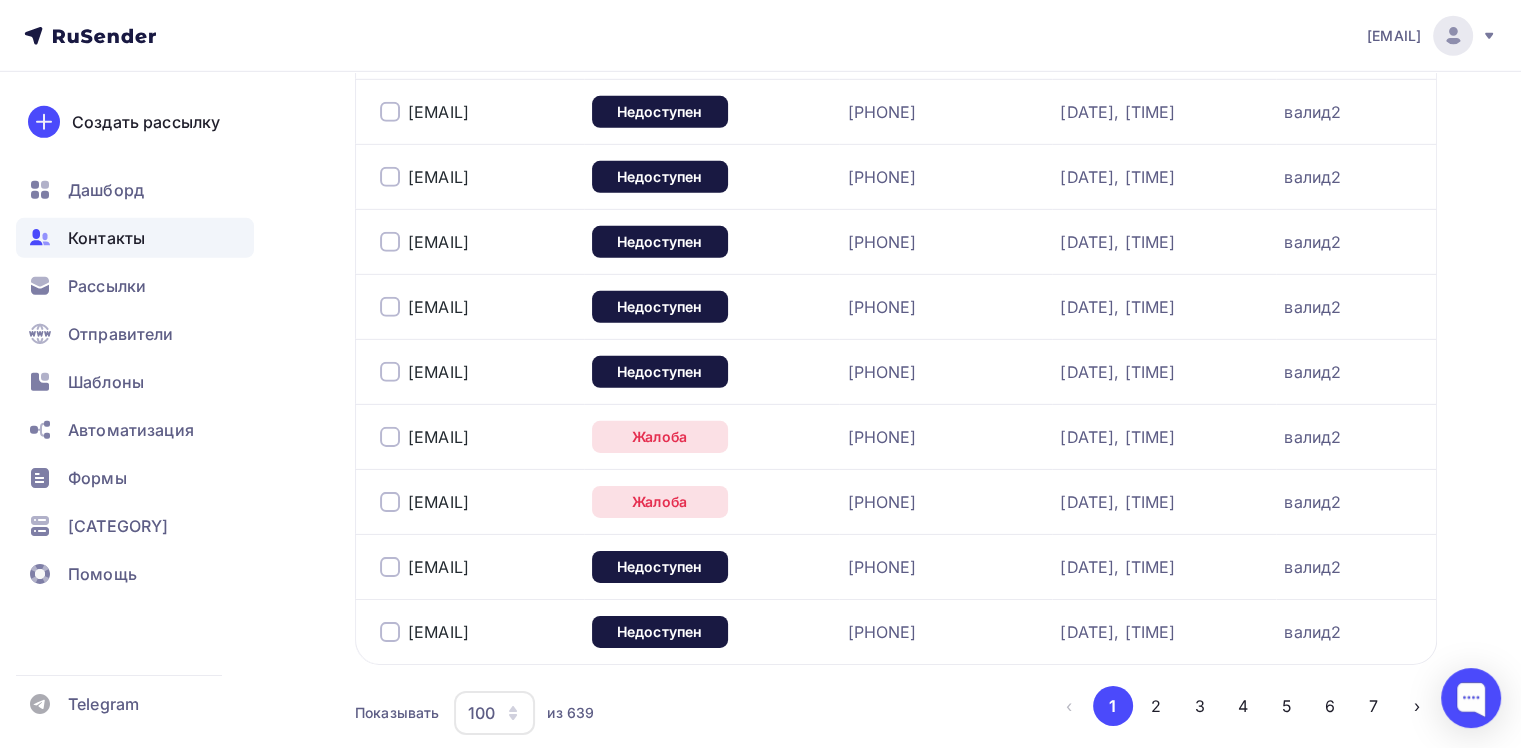 scroll, scrollTop: 6312, scrollLeft: 0, axis: vertical 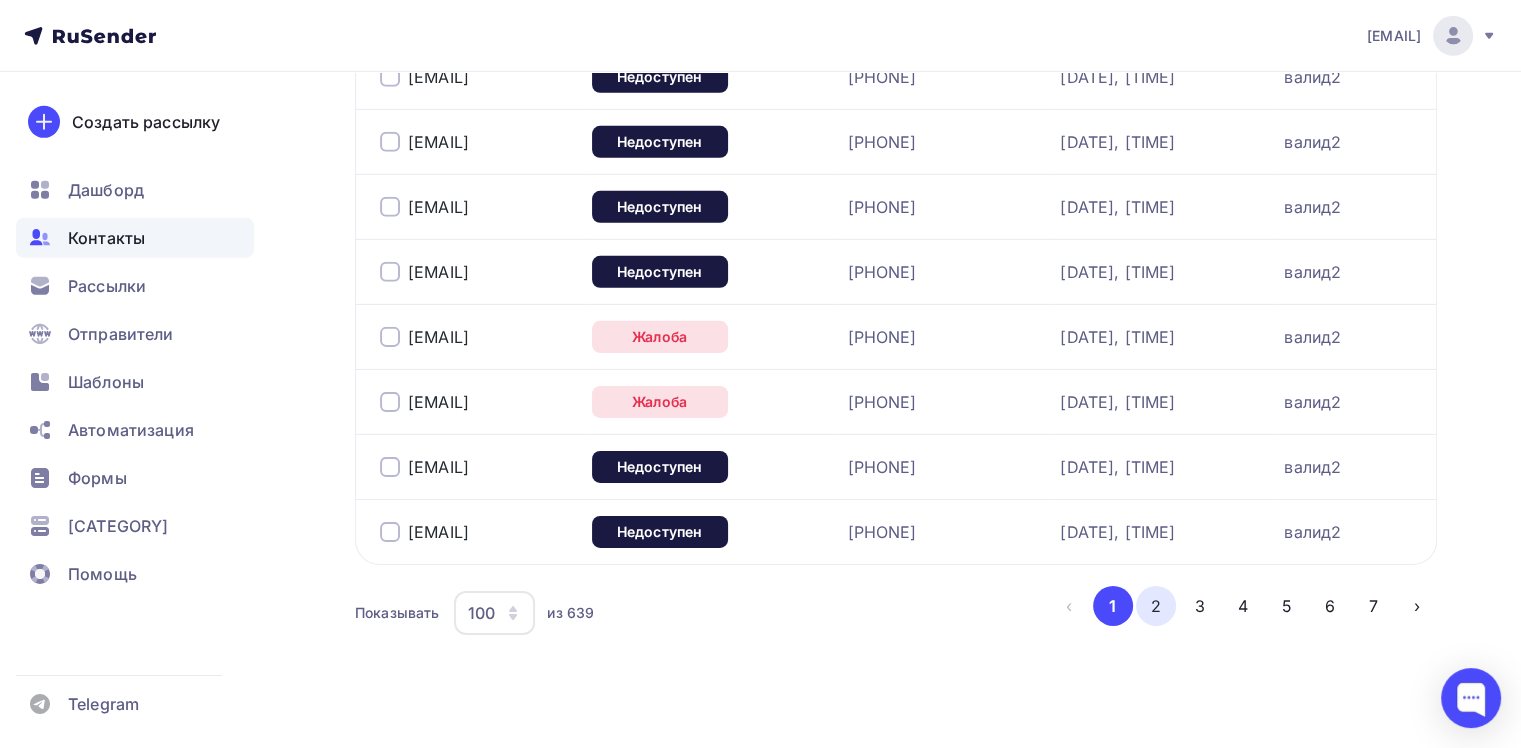click on "2" at bounding box center [1156, 606] 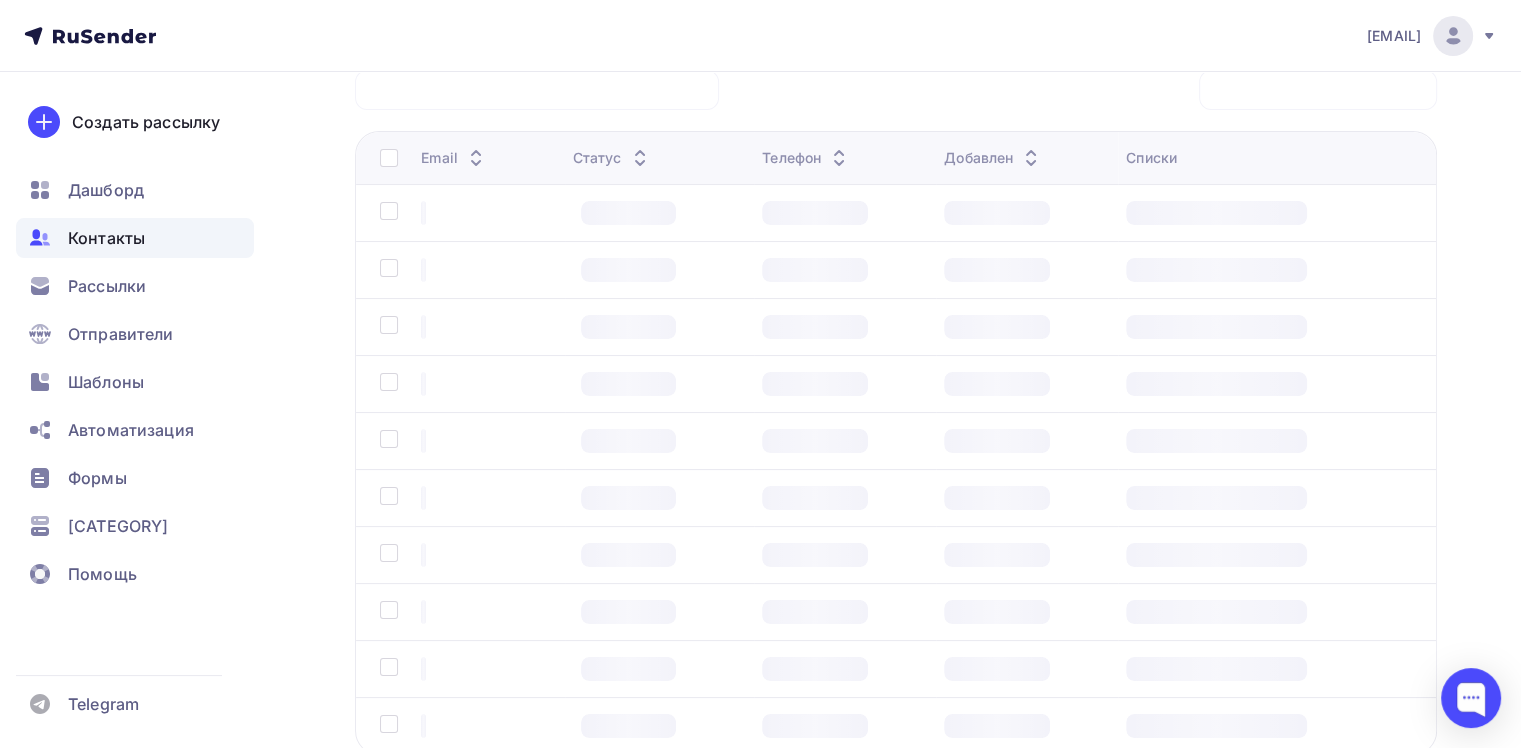 scroll, scrollTop: 158, scrollLeft: 0, axis: vertical 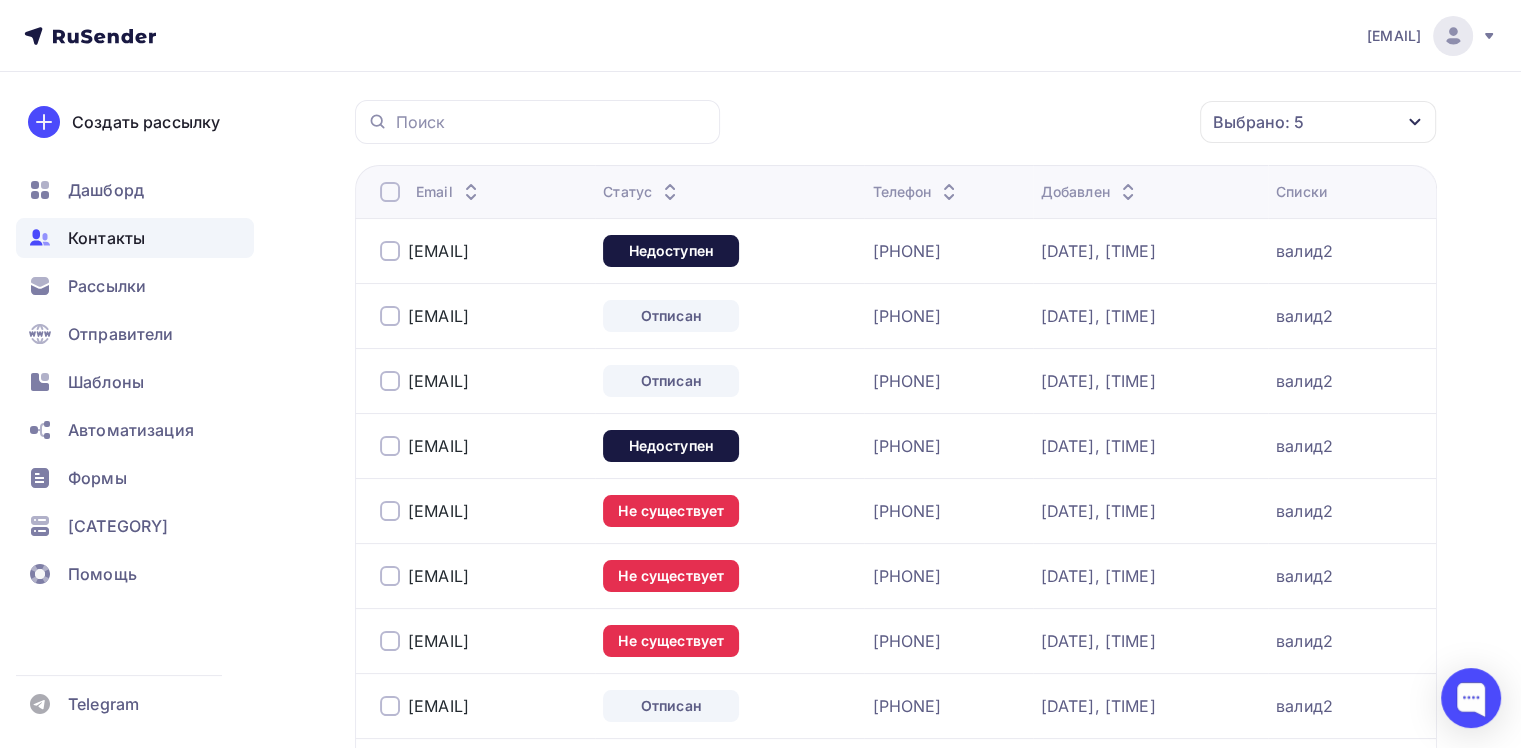 click at bounding box center [390, 192] 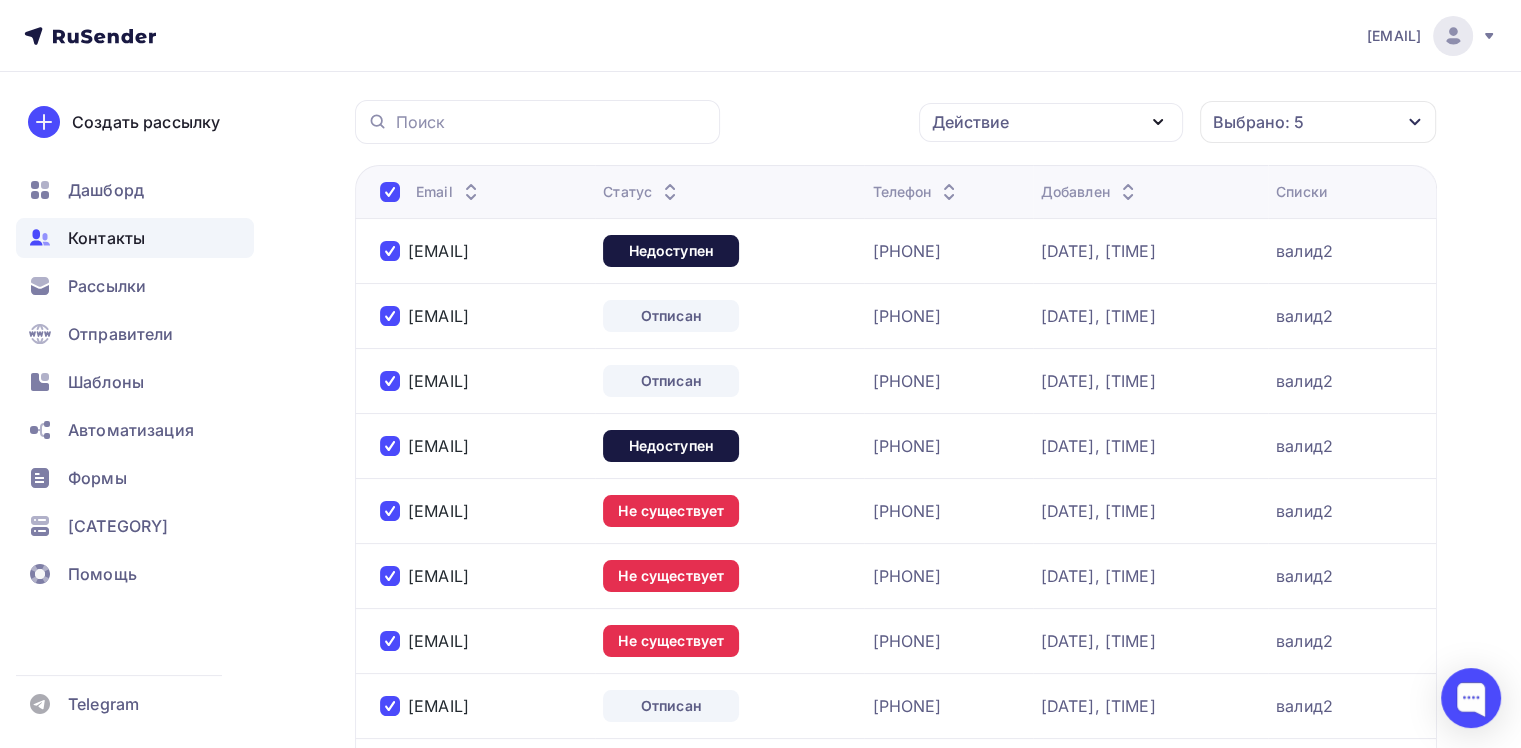 click on "Действие" at bounding box center (1051, 122) 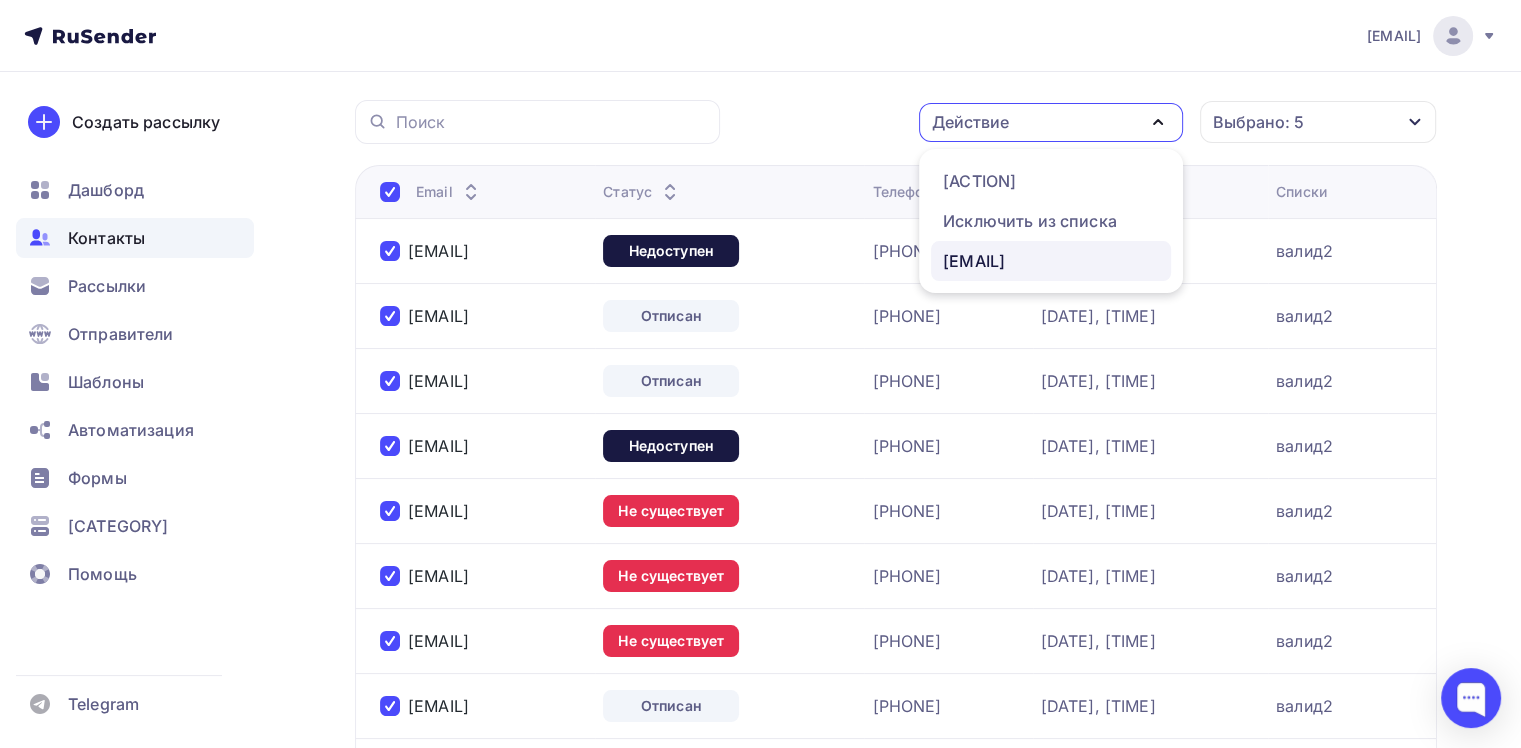 click on "[EMAIL]" at bounding box center [979, 181] 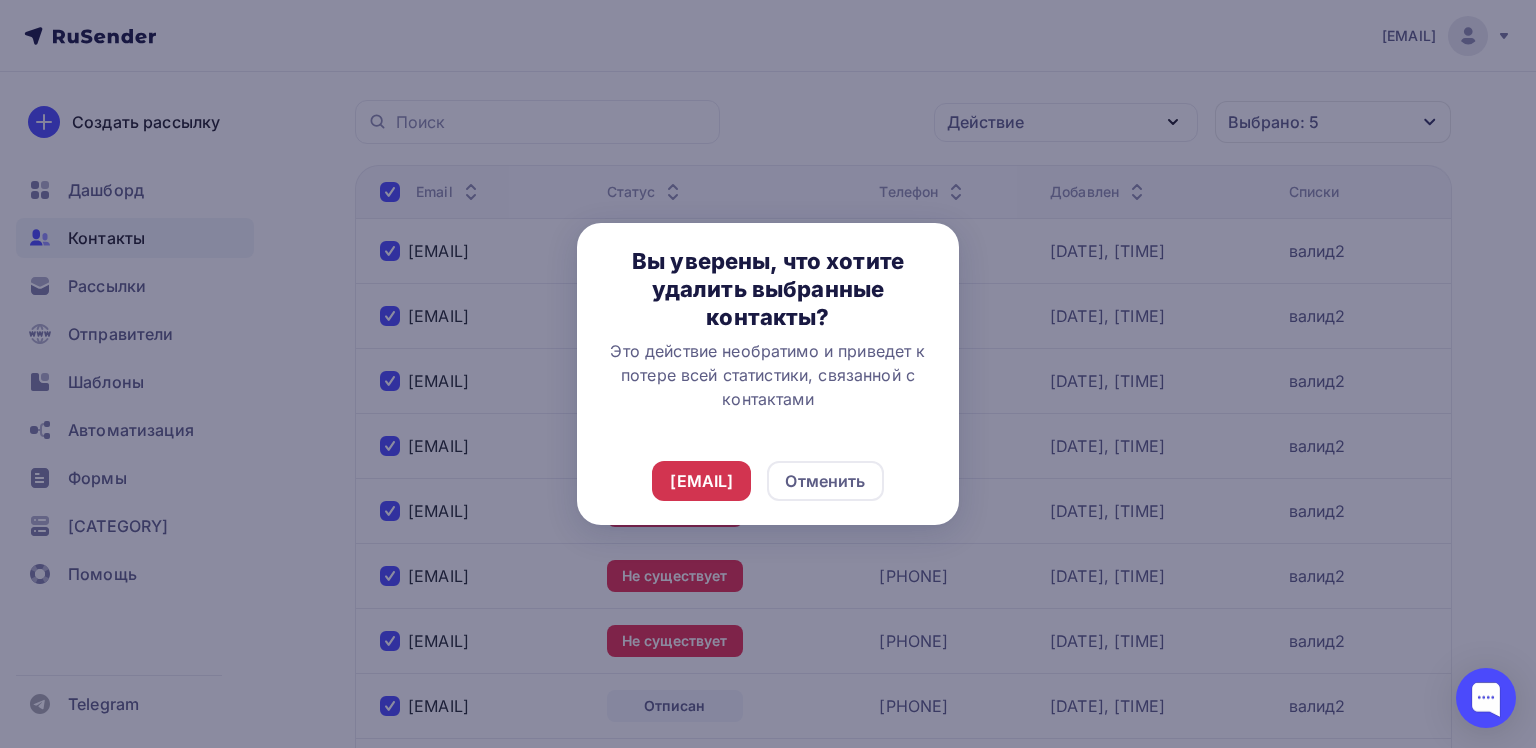 click on "[EMAIL]" at bounding box center (701, 481) 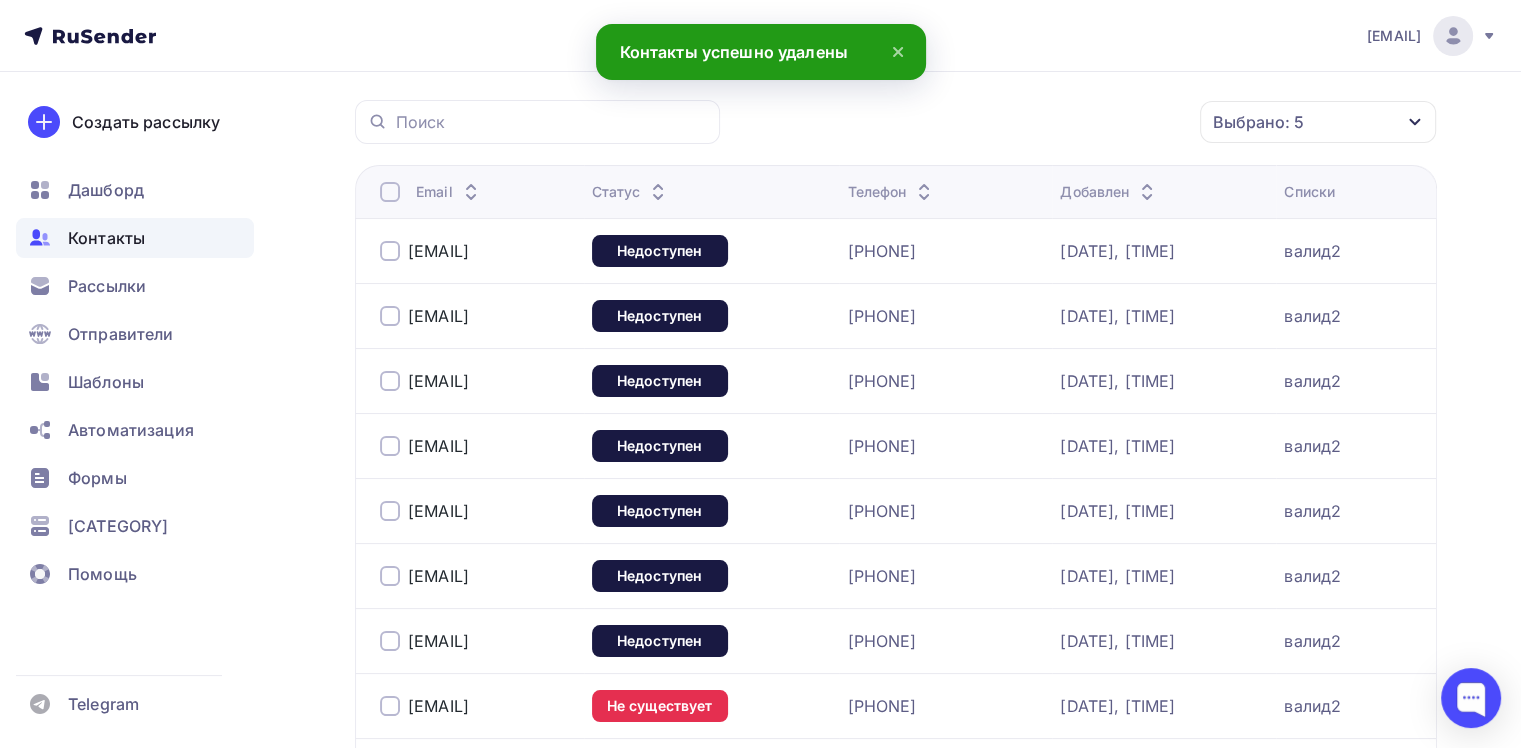 click at bounding box center [390, 192] 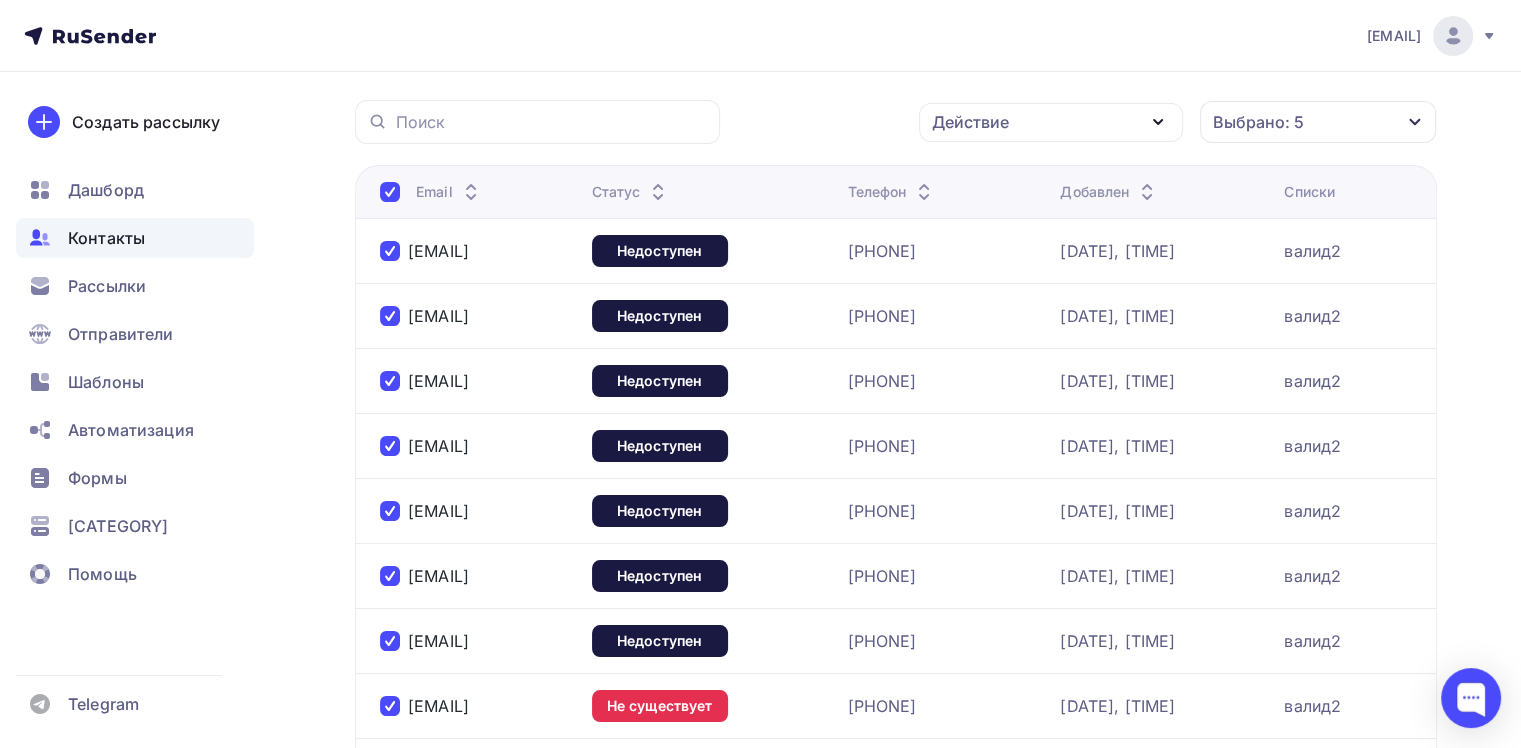 click on "Действие" at bounding box center [1051, 122] 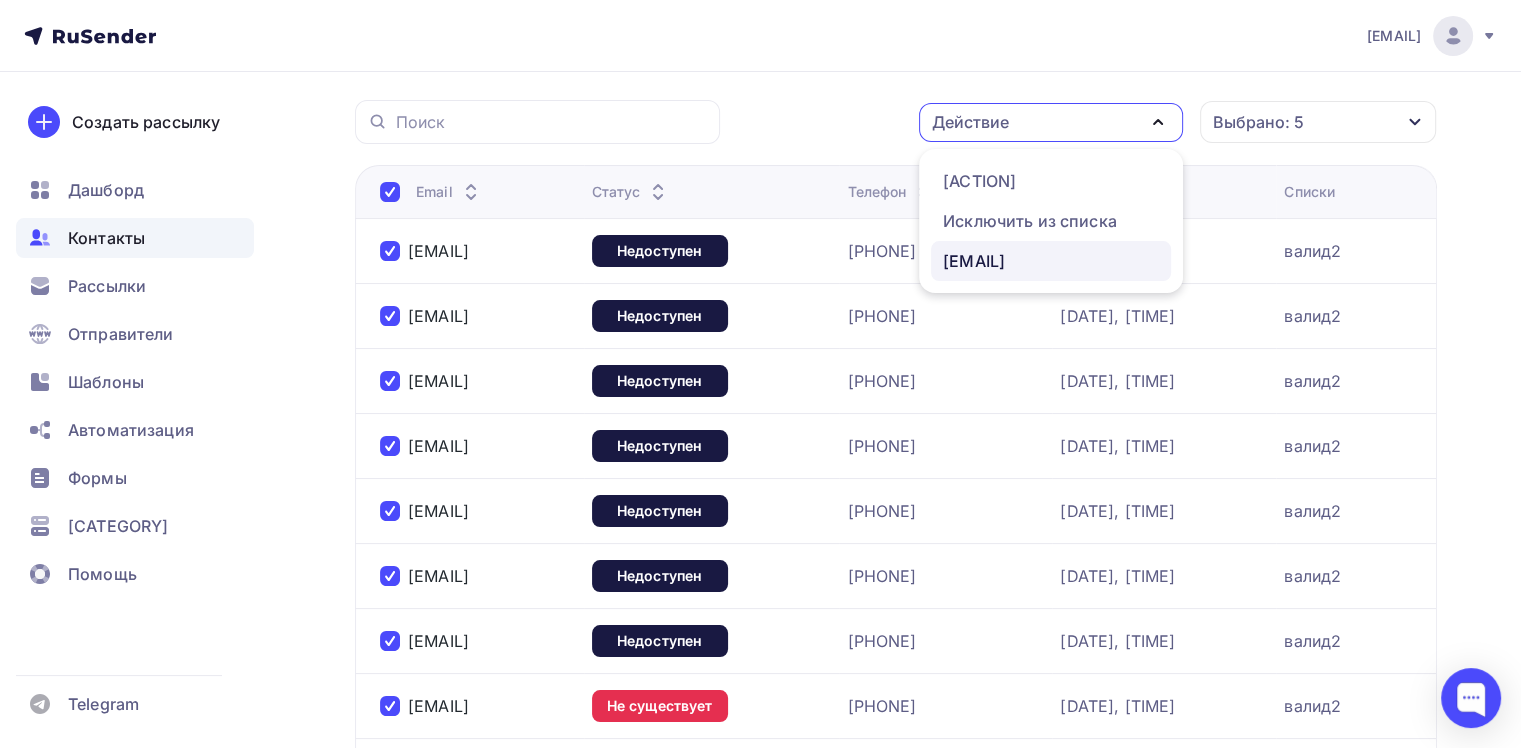 click on "[EMAIL]" at bounding box center (979, 181) 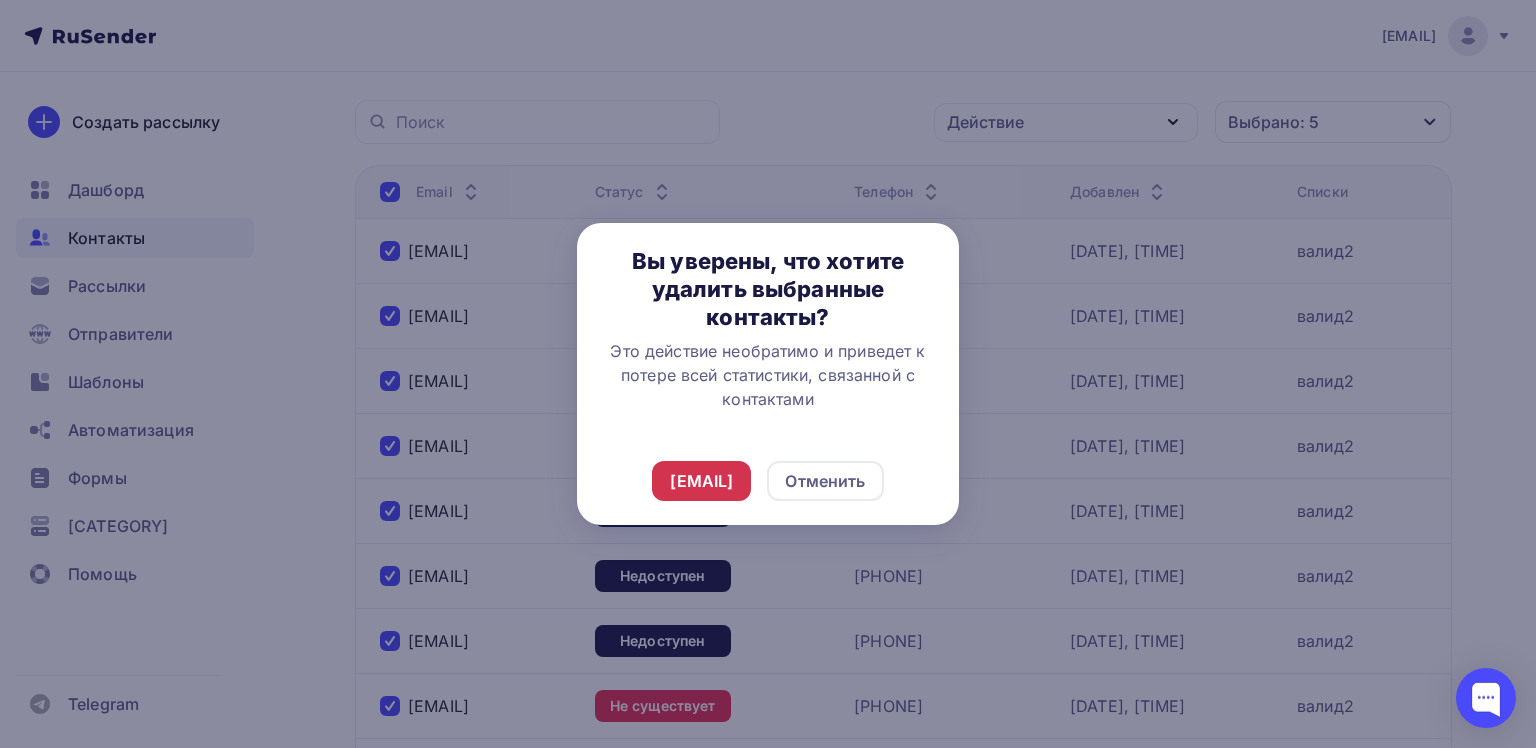 click on "[EMAIL]" at bounding box center (701, 481) 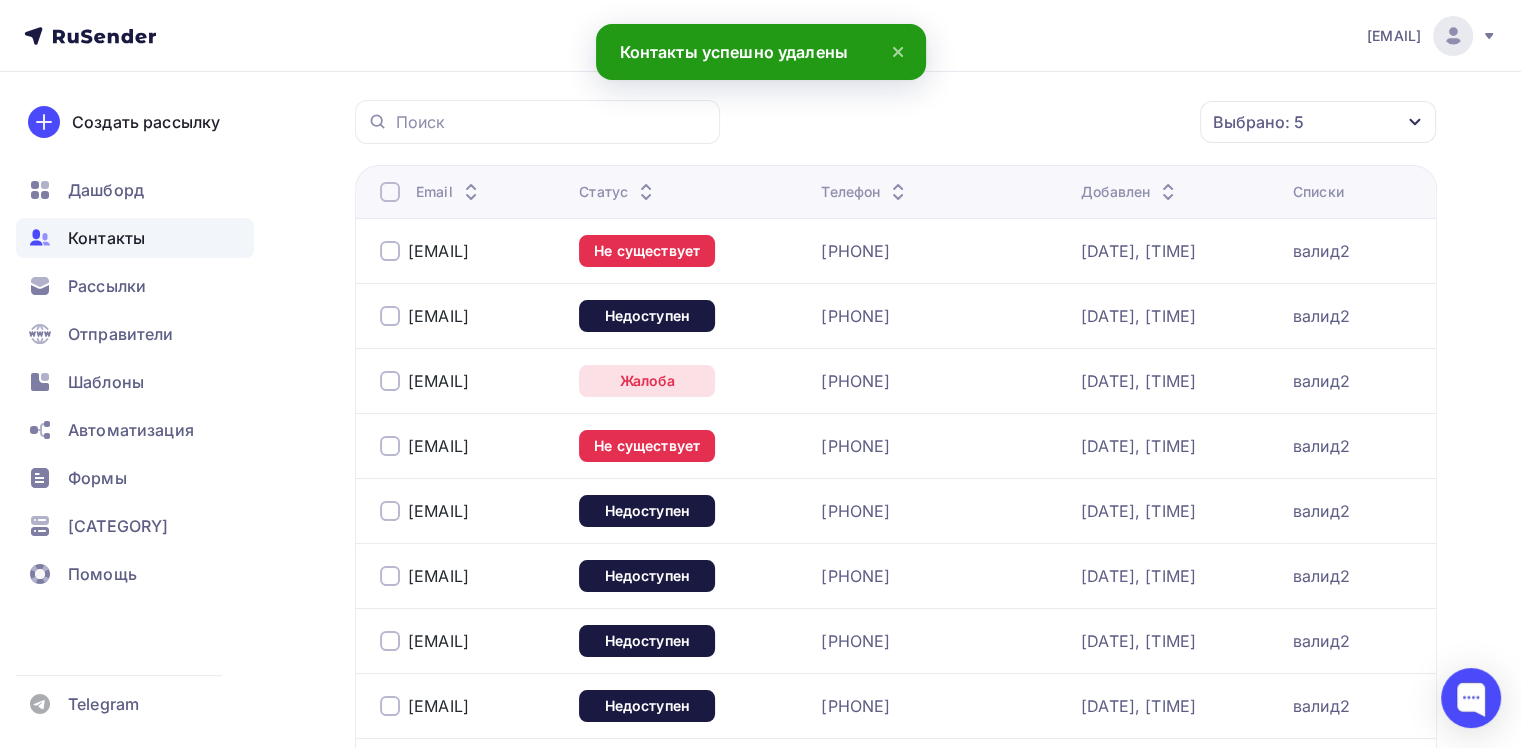 click at bounding box center [390, 192] 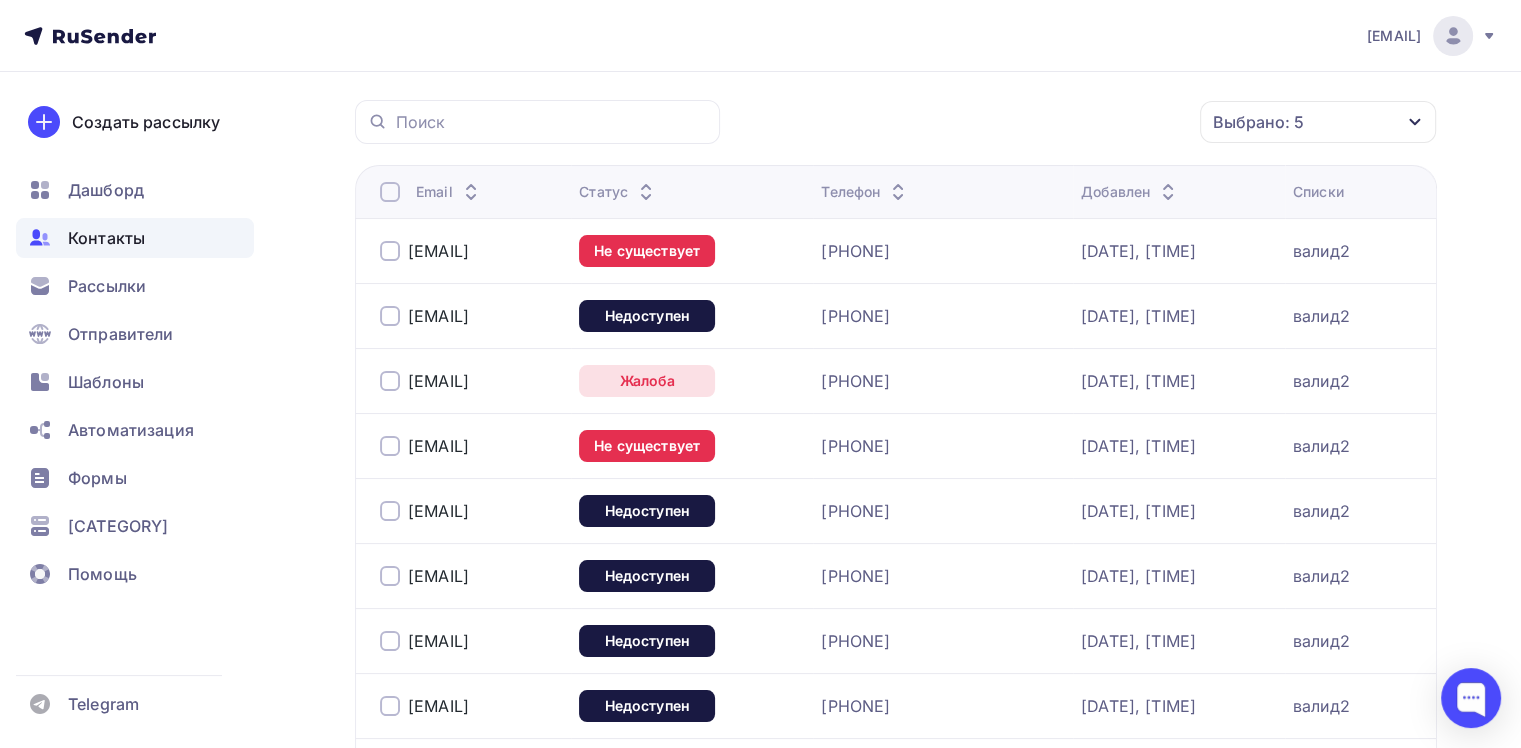 click at bounding box center (390, 192) 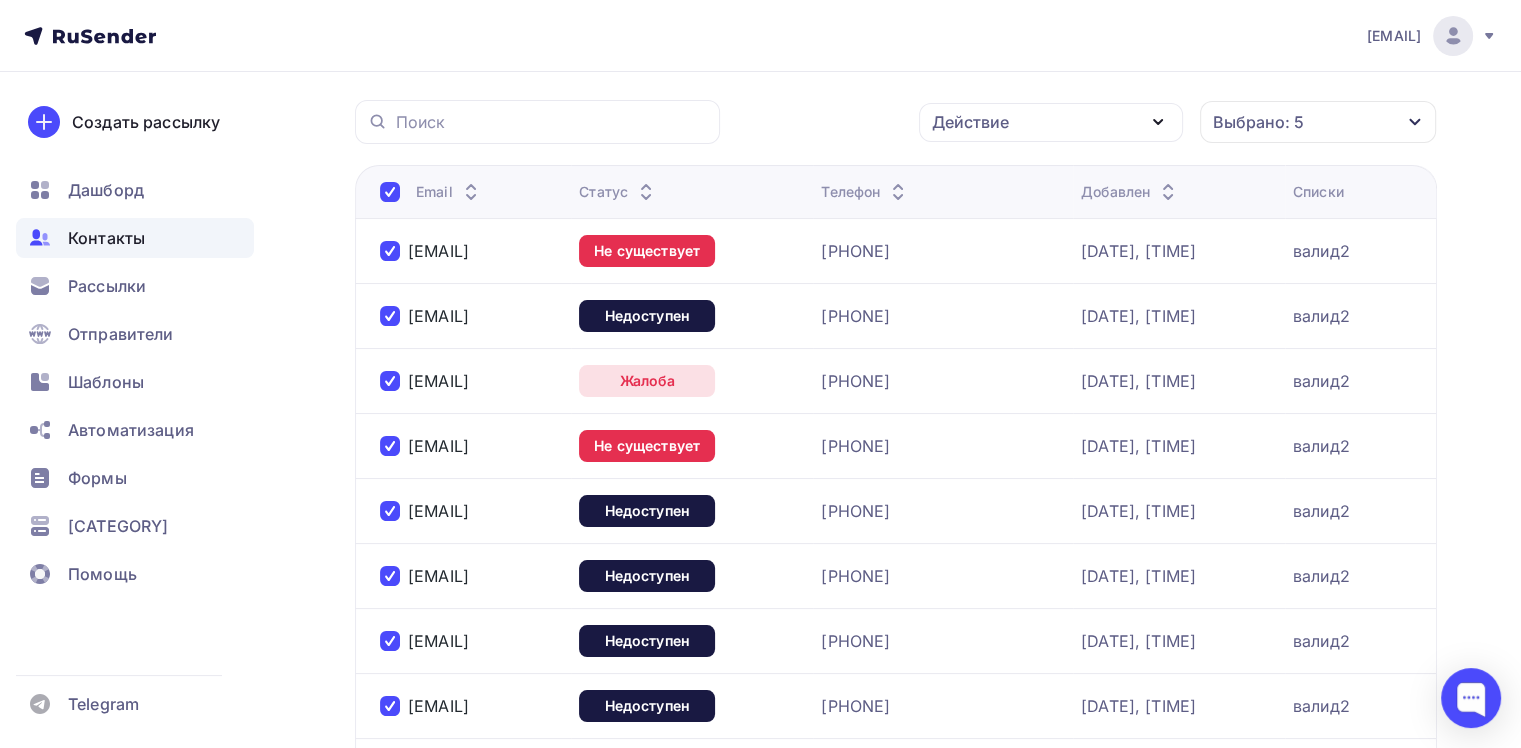 click on "Действие" at bounding box center [1051, 122] 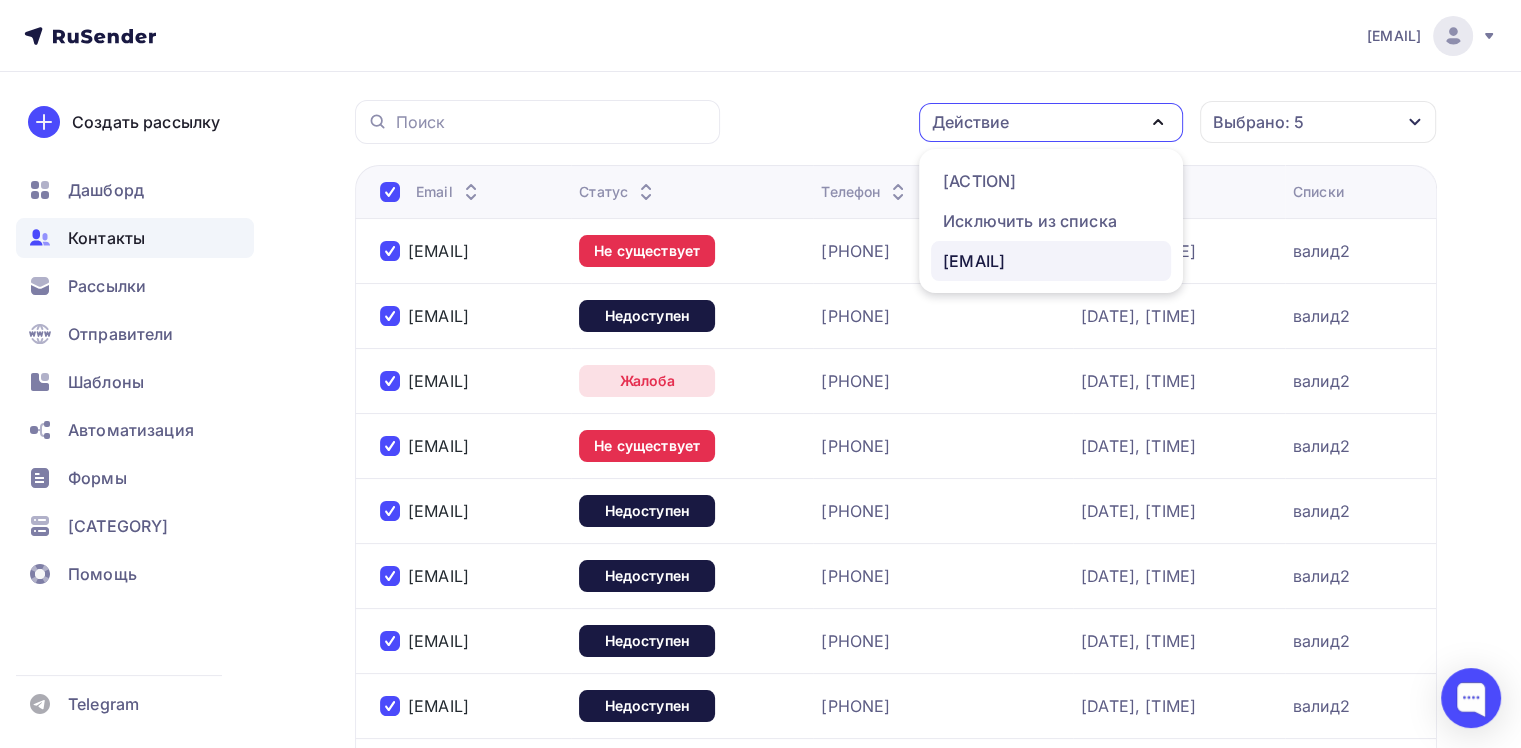 click on "[EMAIL]" at bounding box center (979, 181) 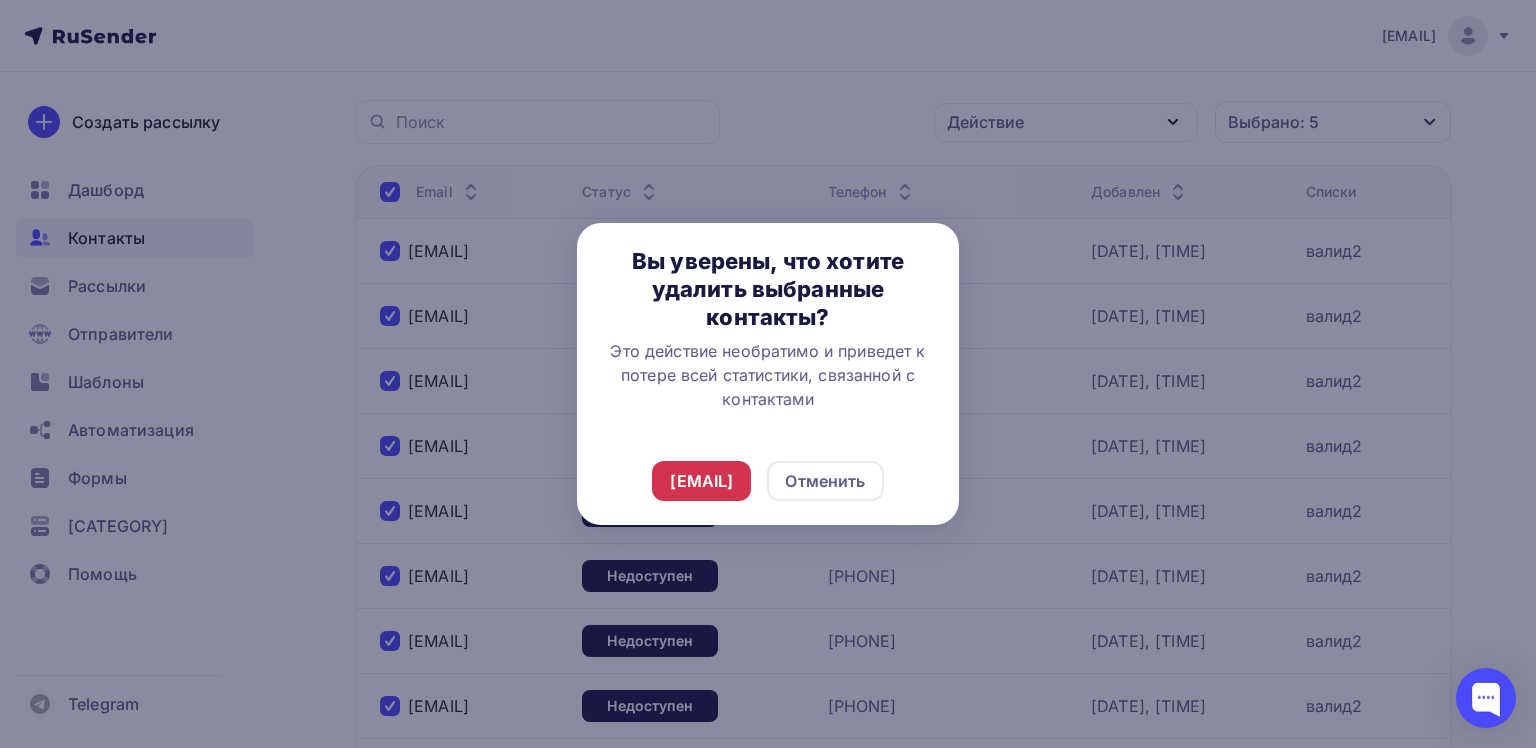 click on "[EMAIL]" at bounding box center (701, 481) 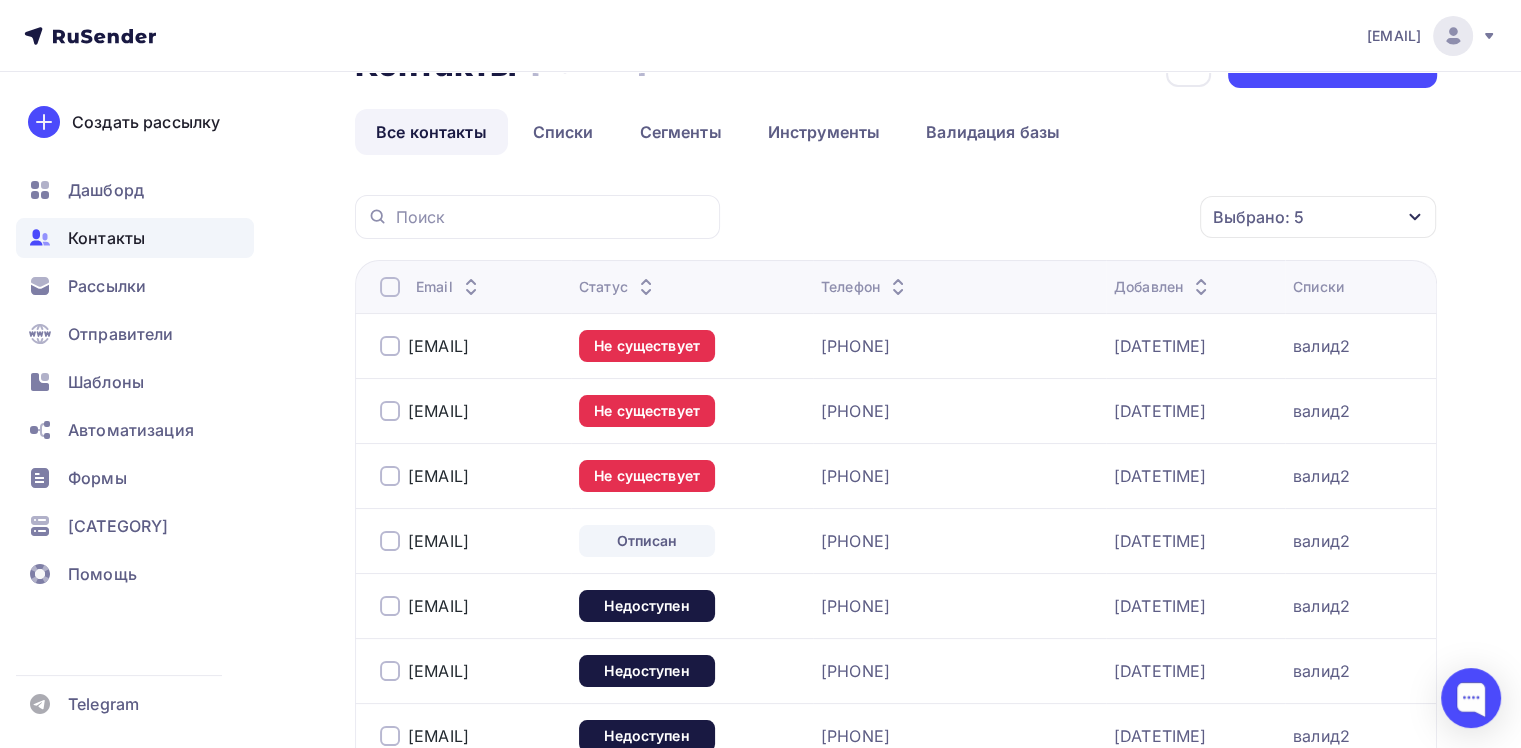 scroll, scrollTop: 58, scrollLeft: 0, axis: vertical 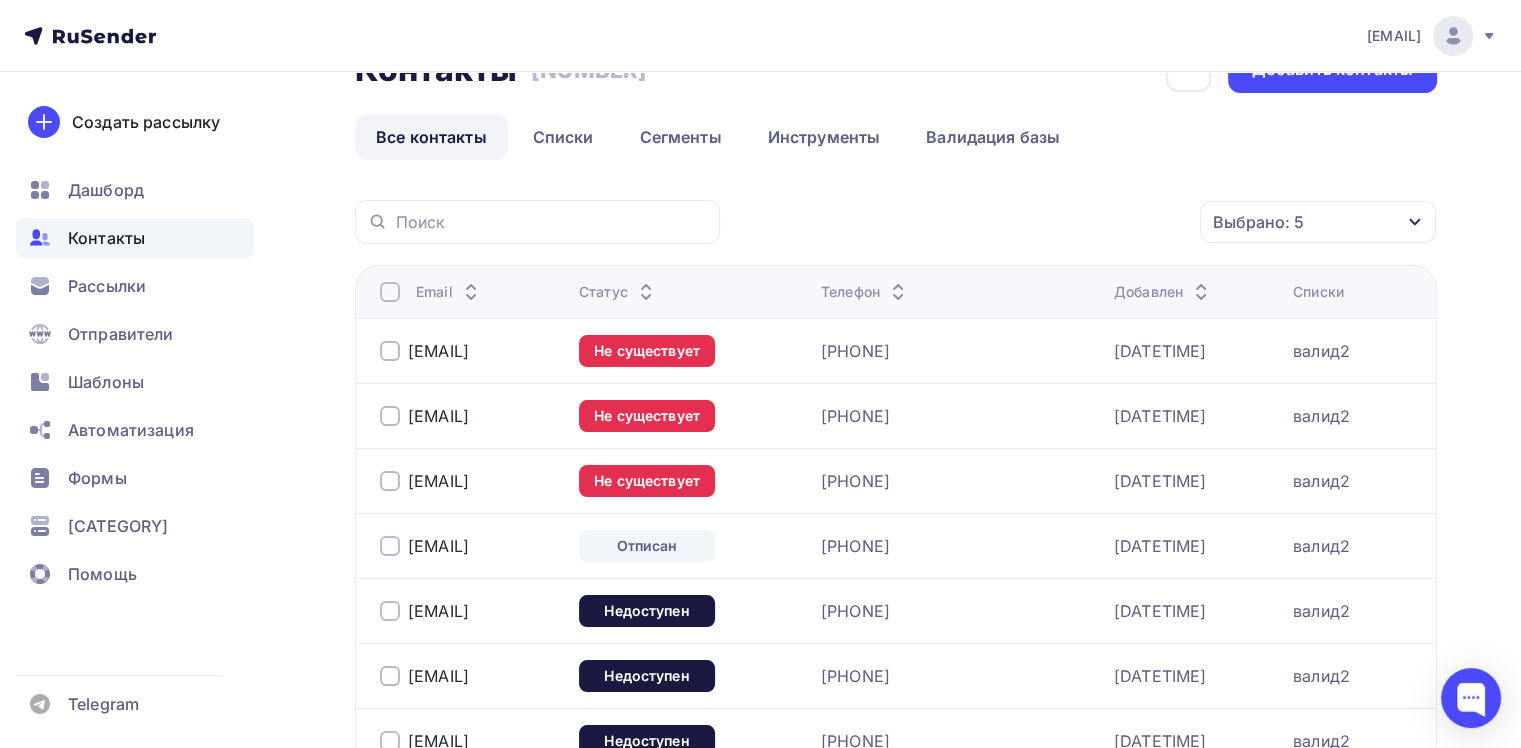 click at bounding box center (390, 292) 